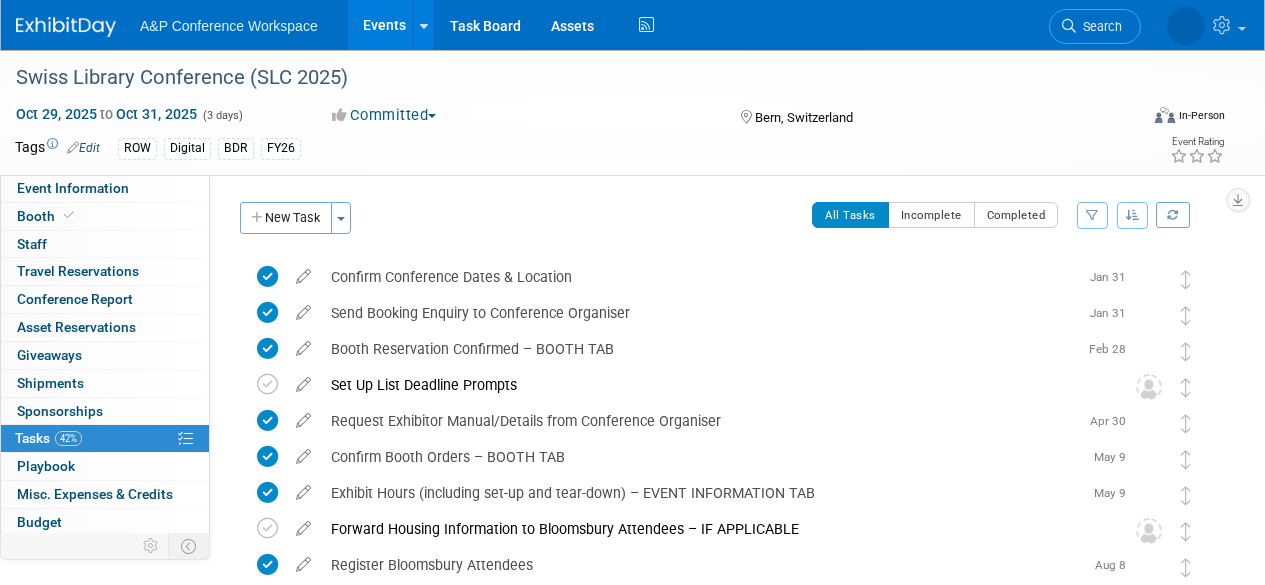 scroll, scrollTop: 0, scrollLeft: 0, axis: both 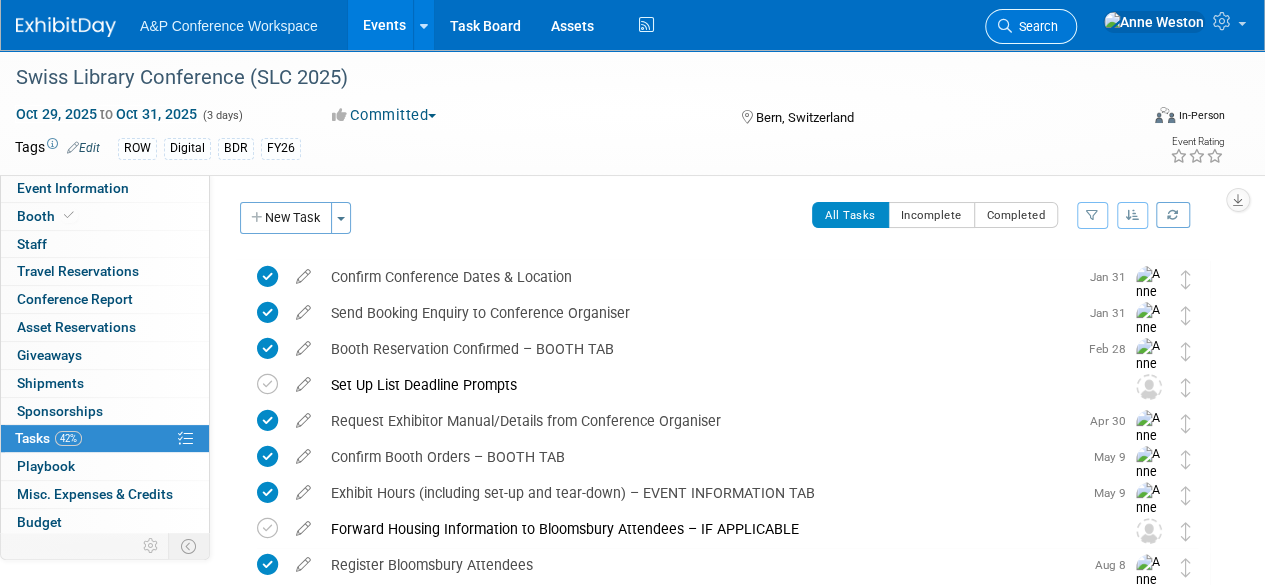 click on "Search" at bounding box center [1035, 26] 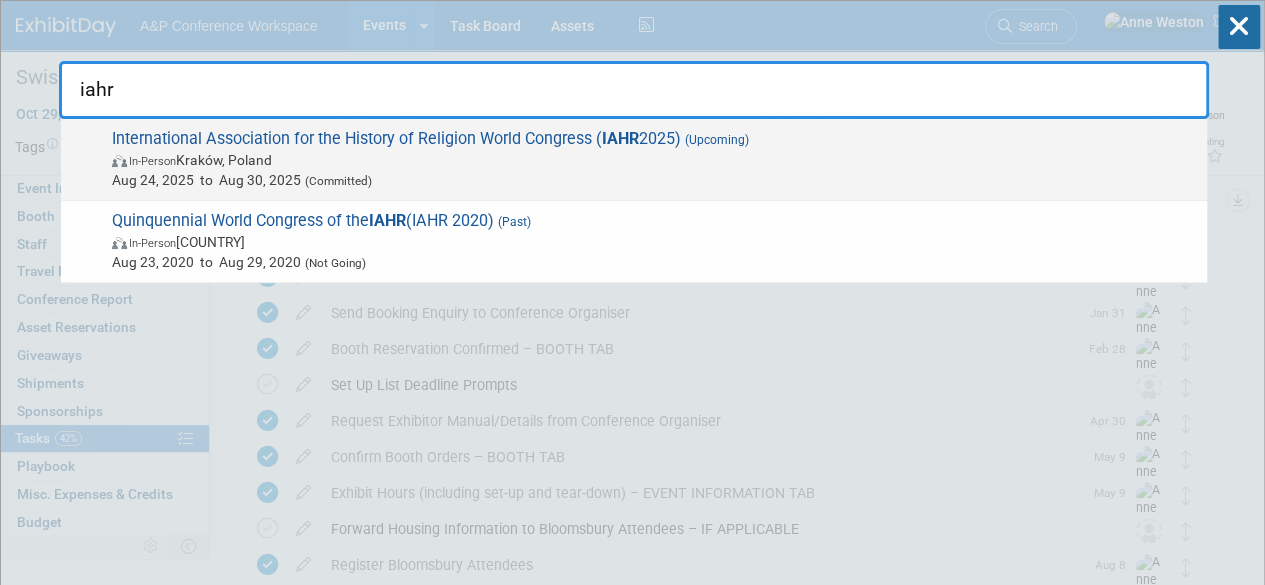 type on "iahr" 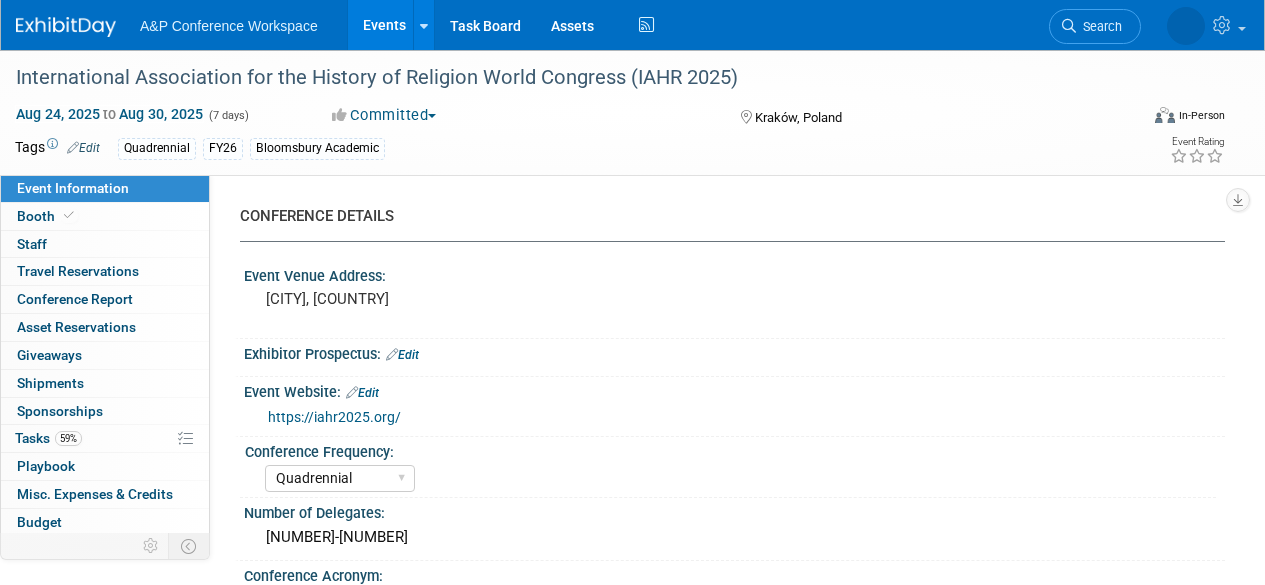 select on "Quadrennial" 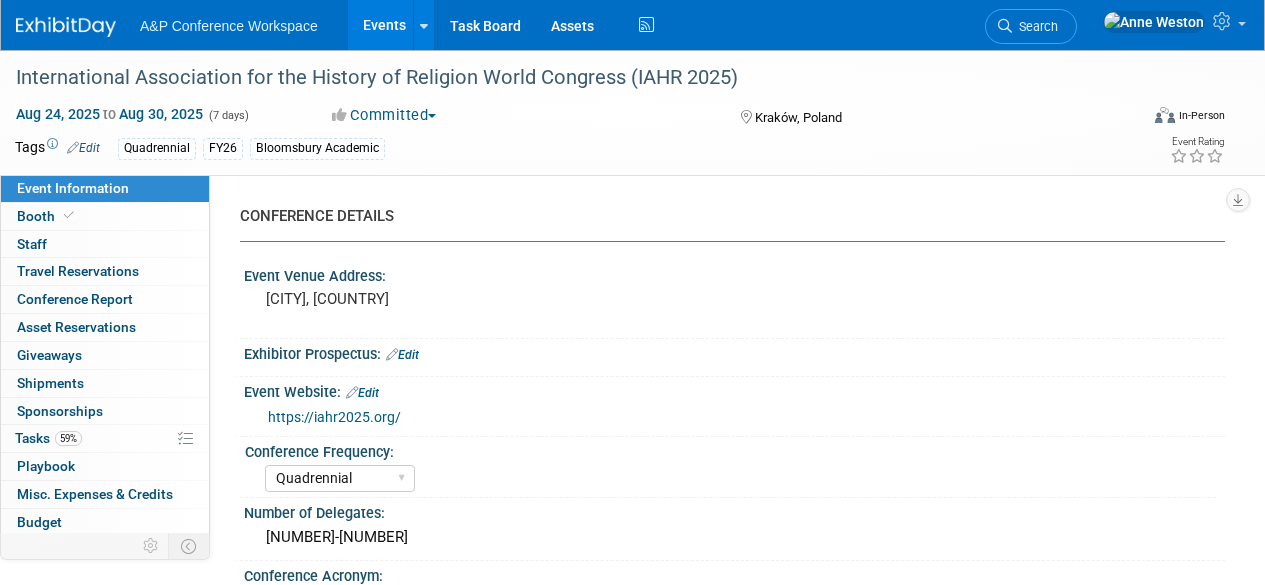 select on "Emma Chonofsky" 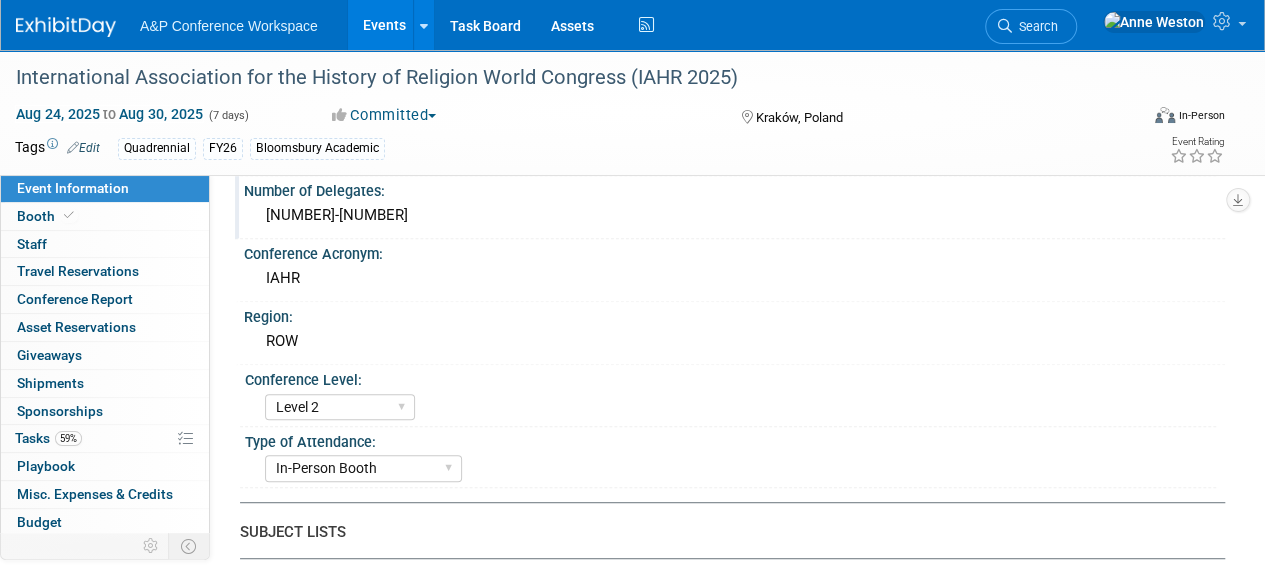 scroll, scrollTop: 0, scrollLeft: 0, axis: both 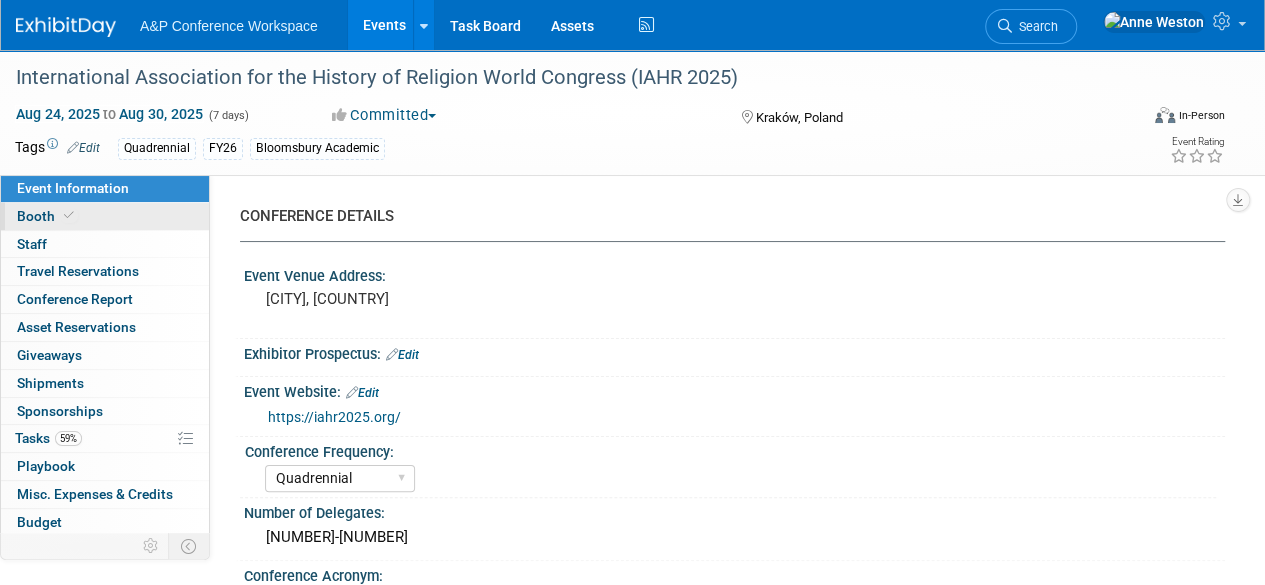 click on "Booth" at bounding box center (105, 216) 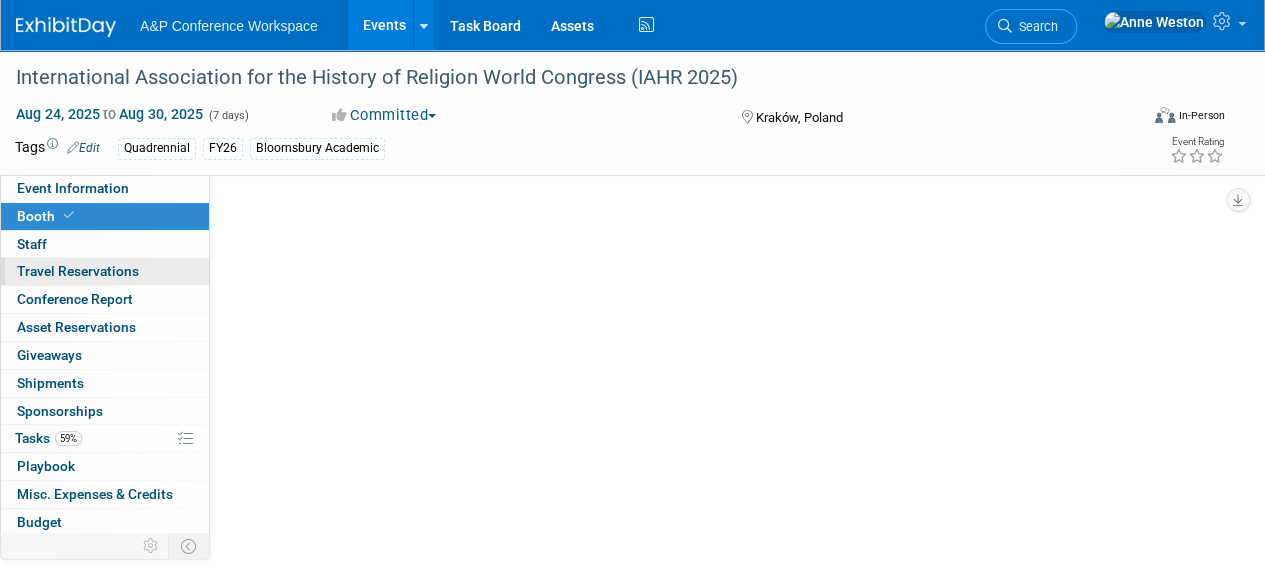 select on "COBA" 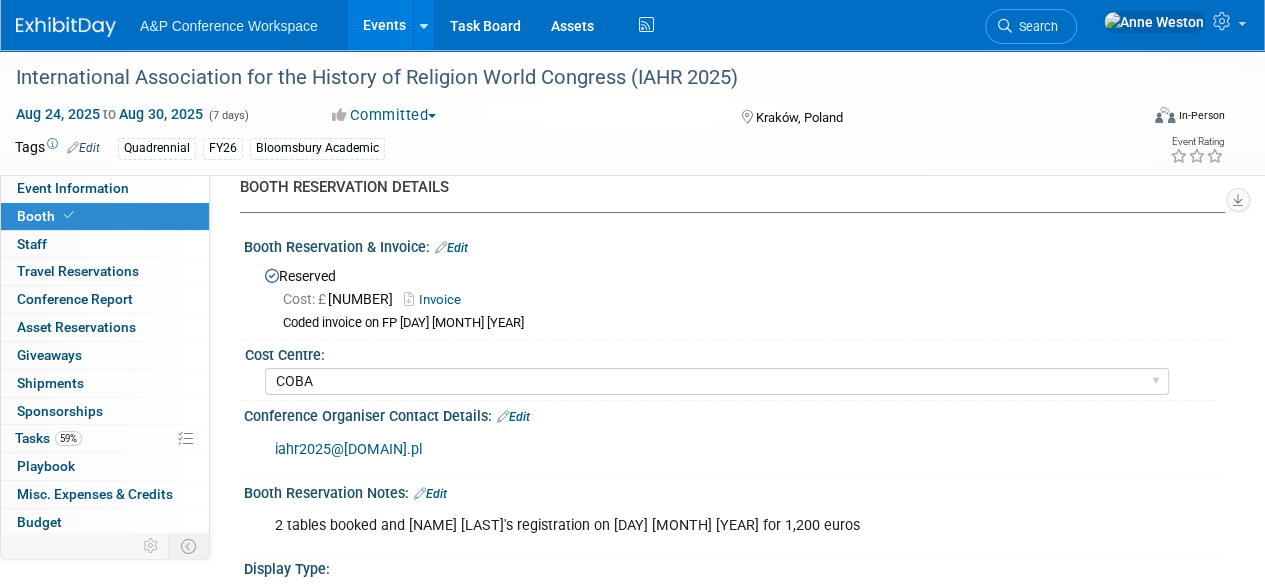 scroll, scrollTop: 0, scrollLeft: 0, axis: both 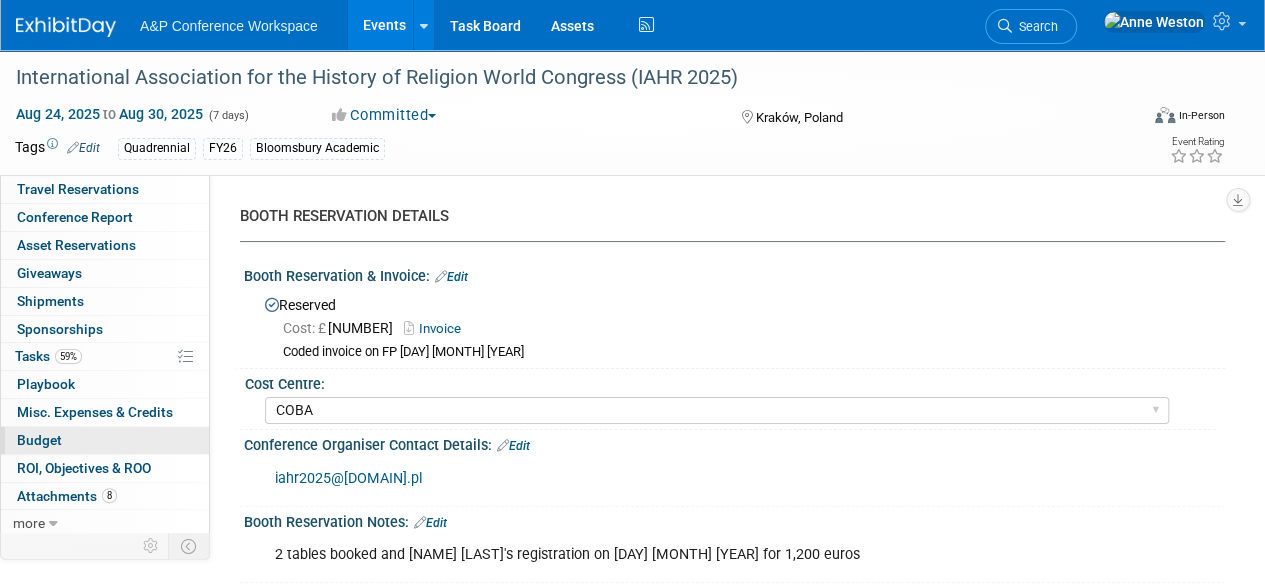 click on "Budget" at bounding box center [105, 440] 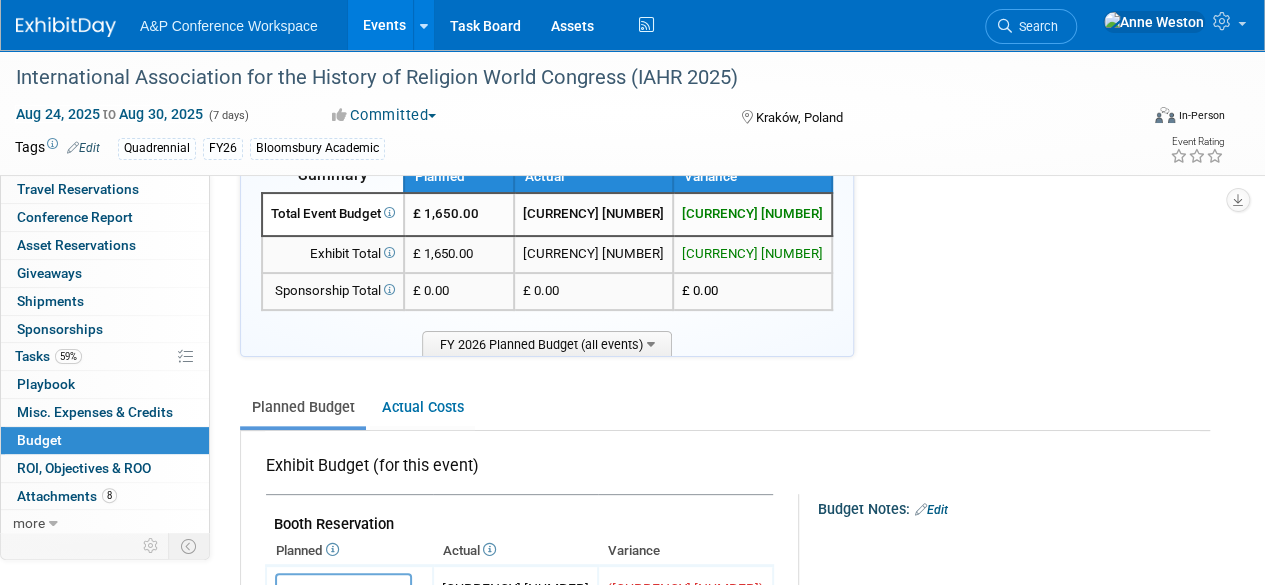 scroll, scrollTop: 0, scrollLeft: 0, axis: both 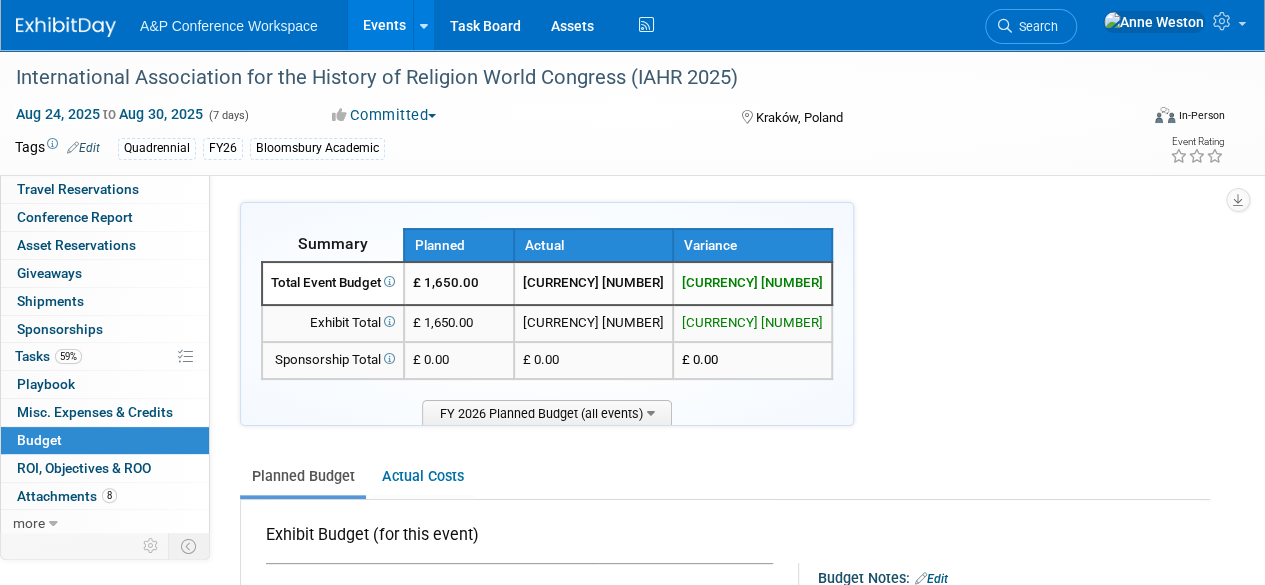 click on "Search" at bounding box center [1035, 26] 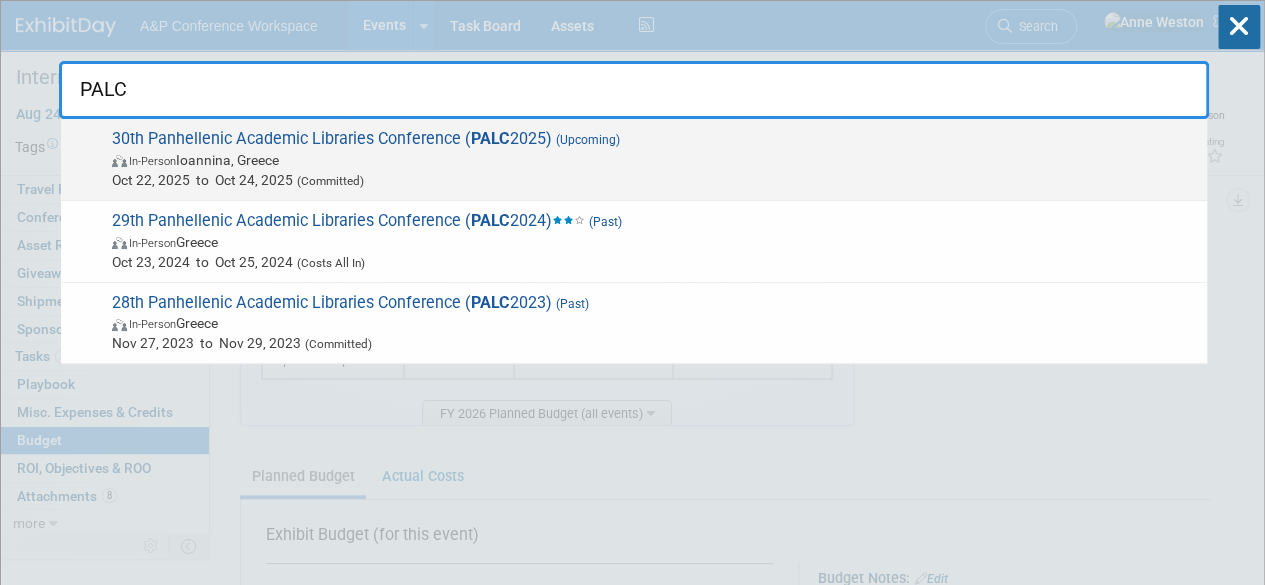type on "PALC" 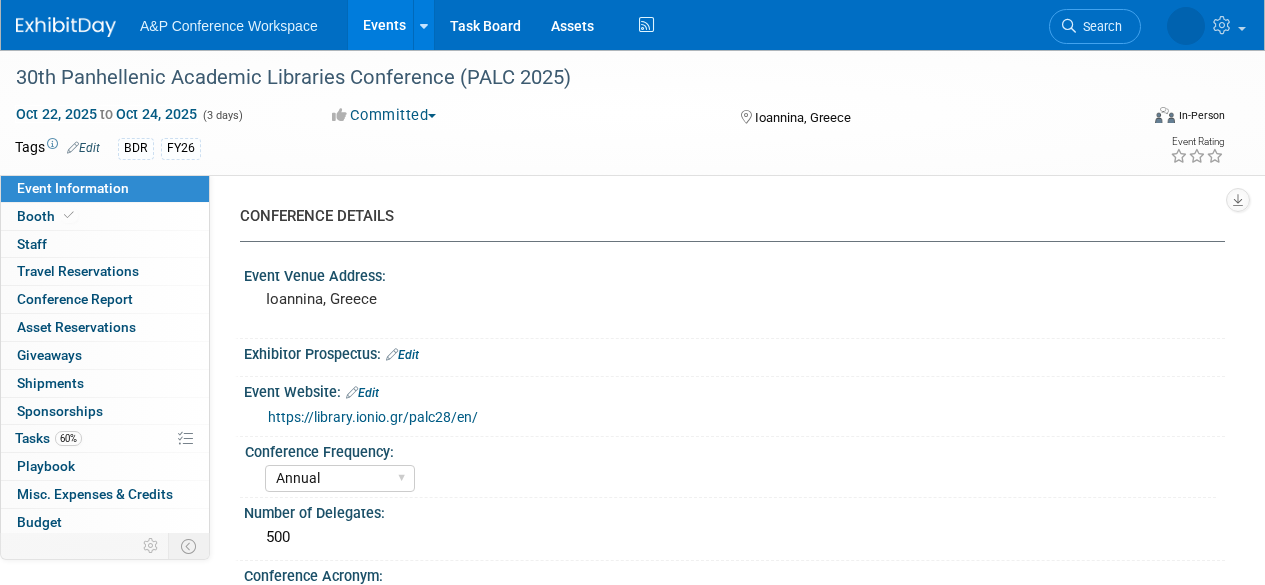 select on "Annual" 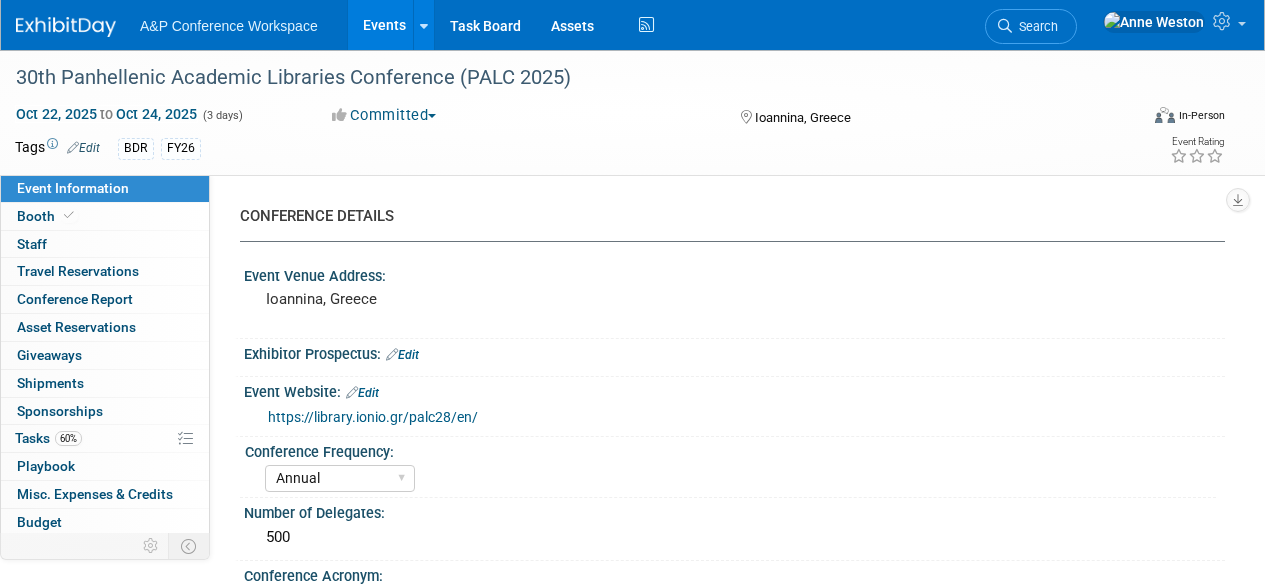 select on "Libraries" 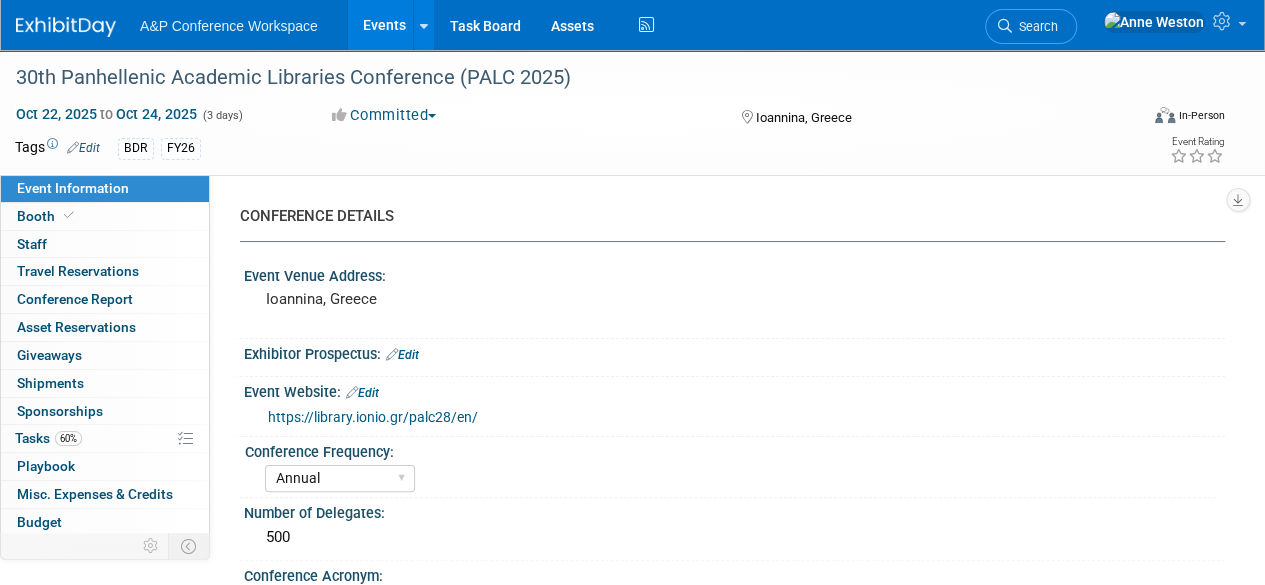 scroll, scrollTop: 0, scrollLeft: 0, axis: both 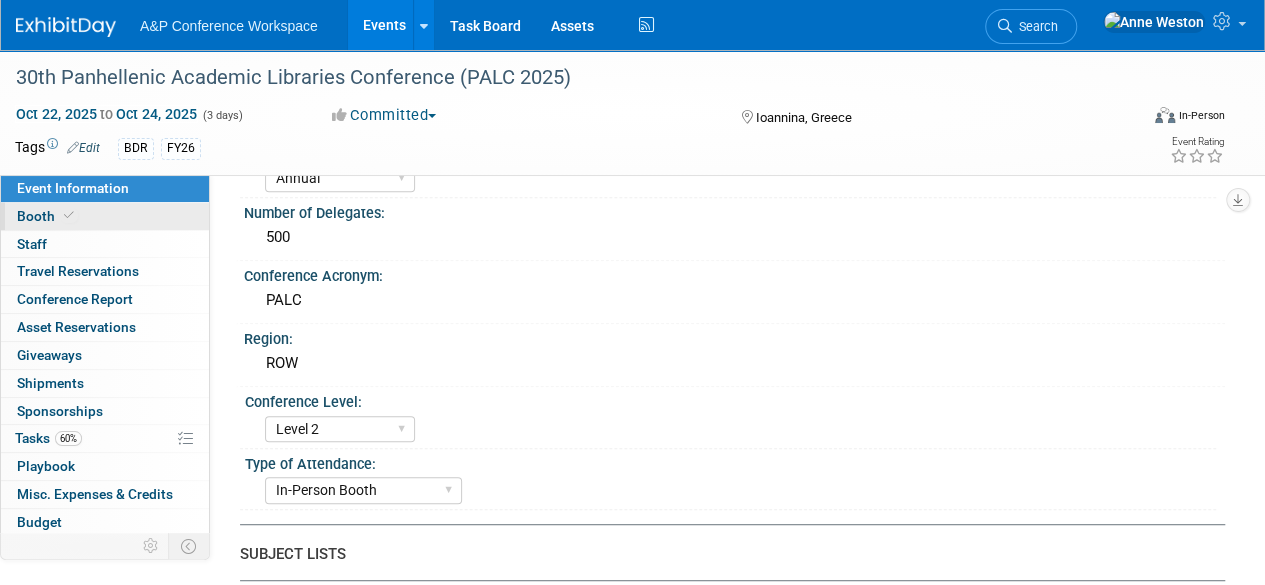 click on "Booth" at bounding box center [105, 216] 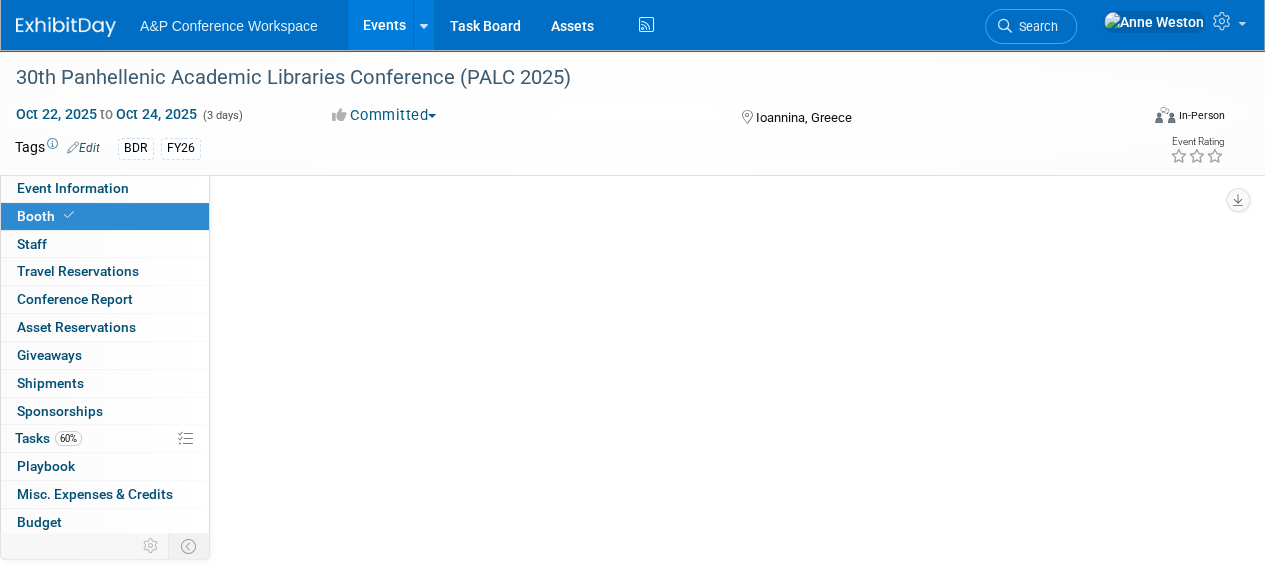 scroll, scrollTop: 0, scrollLeft: 0, axis: both 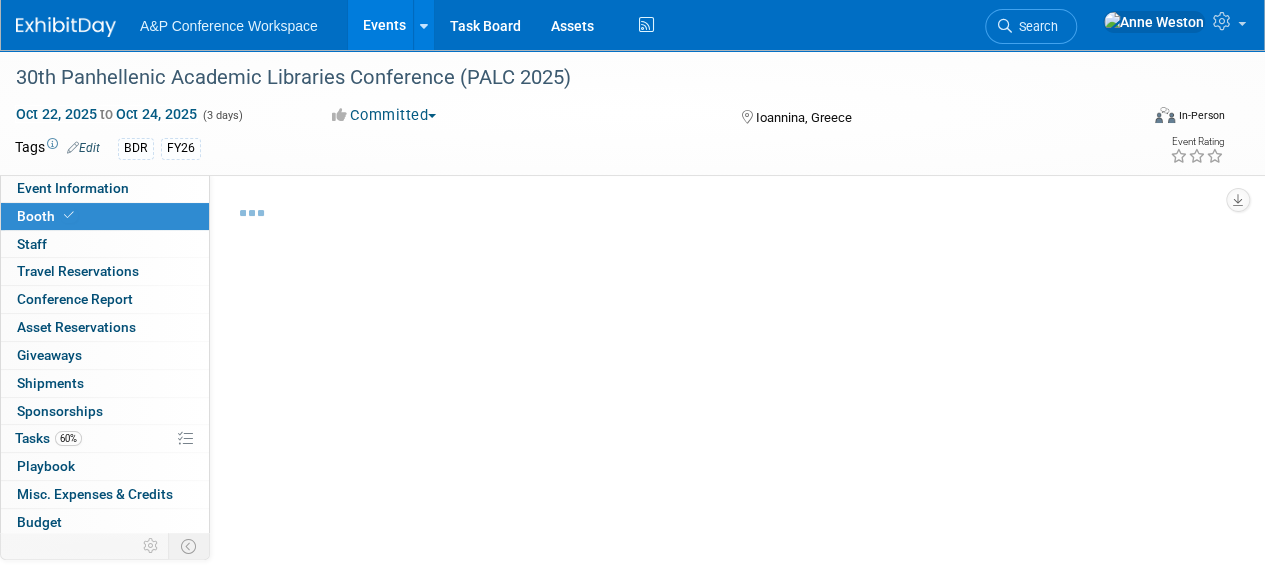 select on "DIGI" 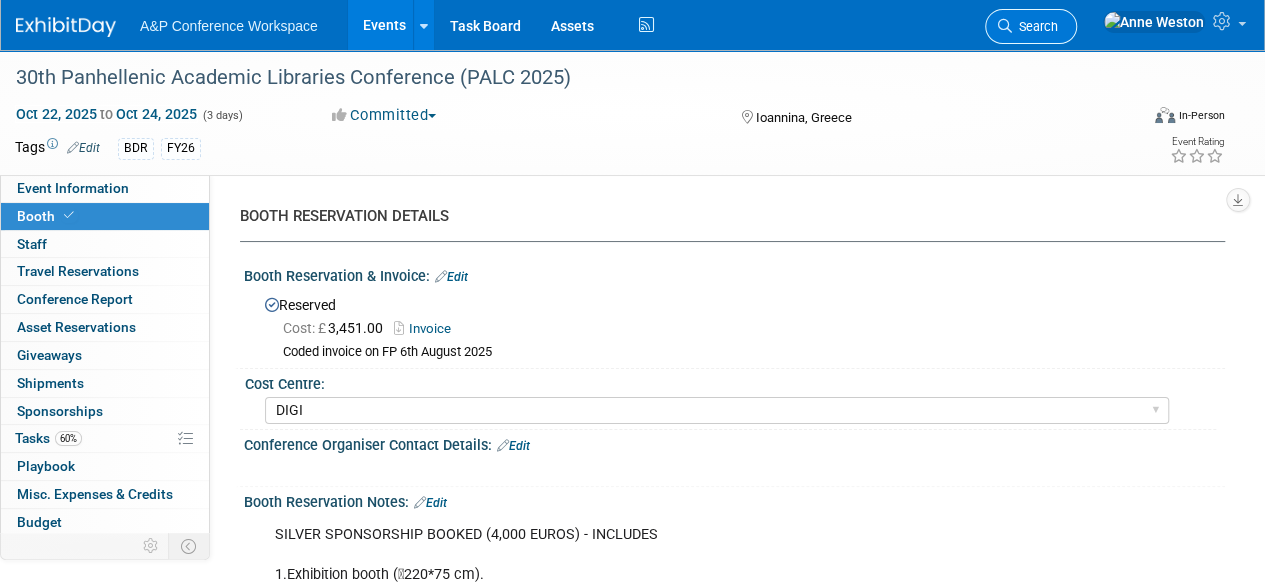 click on "Search" at bounding box center (1035, 26) 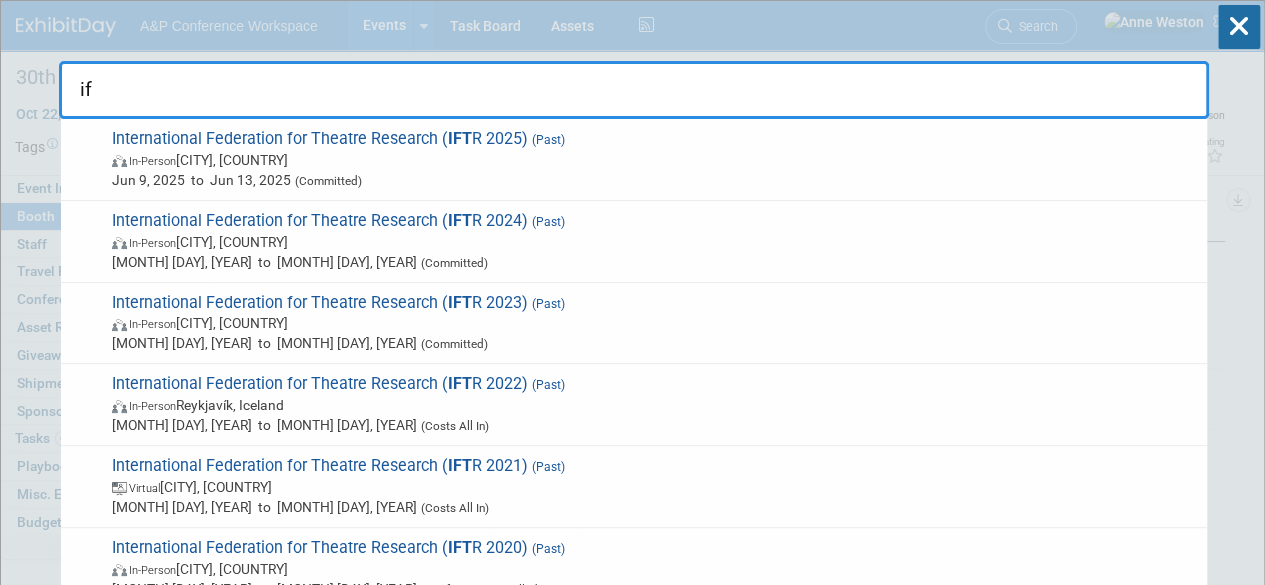 type on "i" 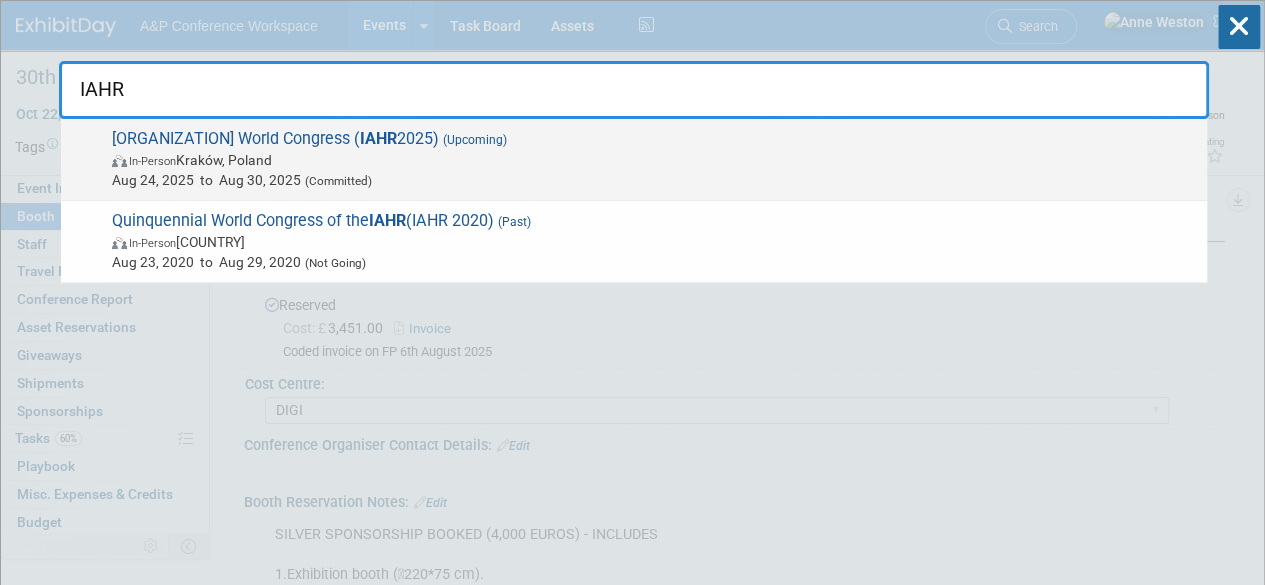 type on "IAHR" 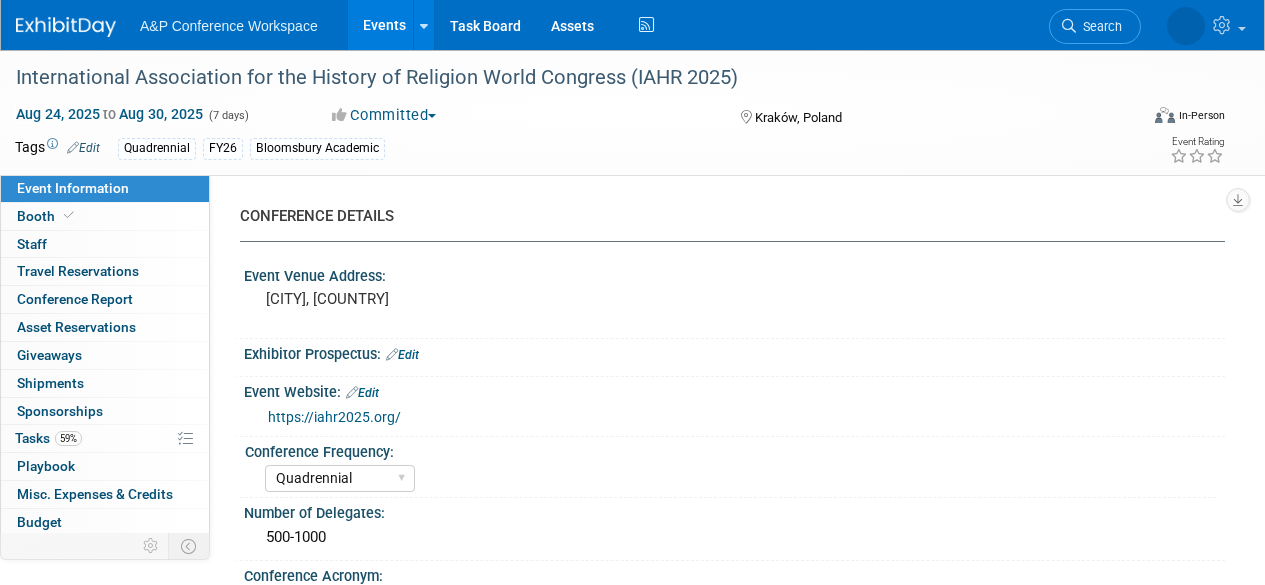 select on "Quadrennial" 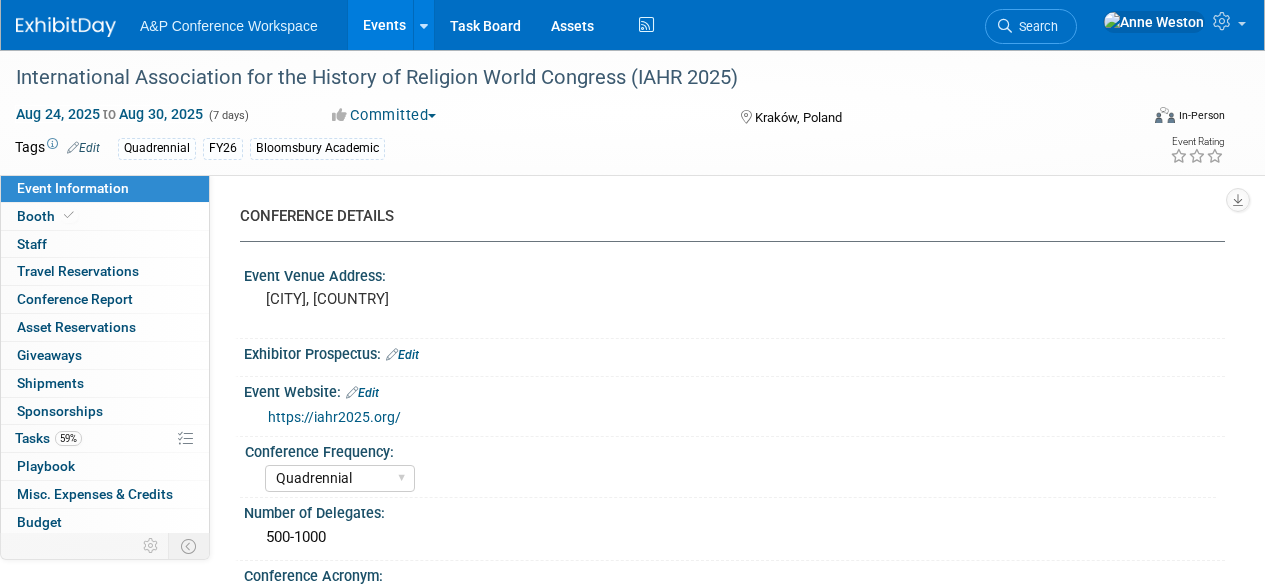 select on "Religious Studies" 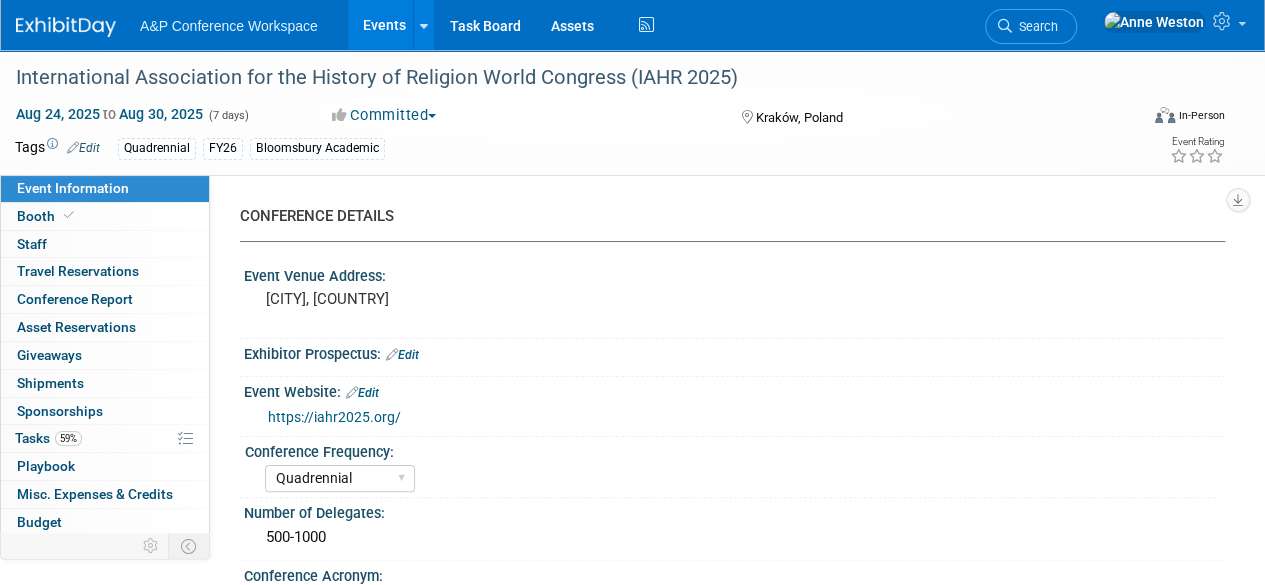 scroll, scrollTop: 0, scrollLeft: 0, axis: both 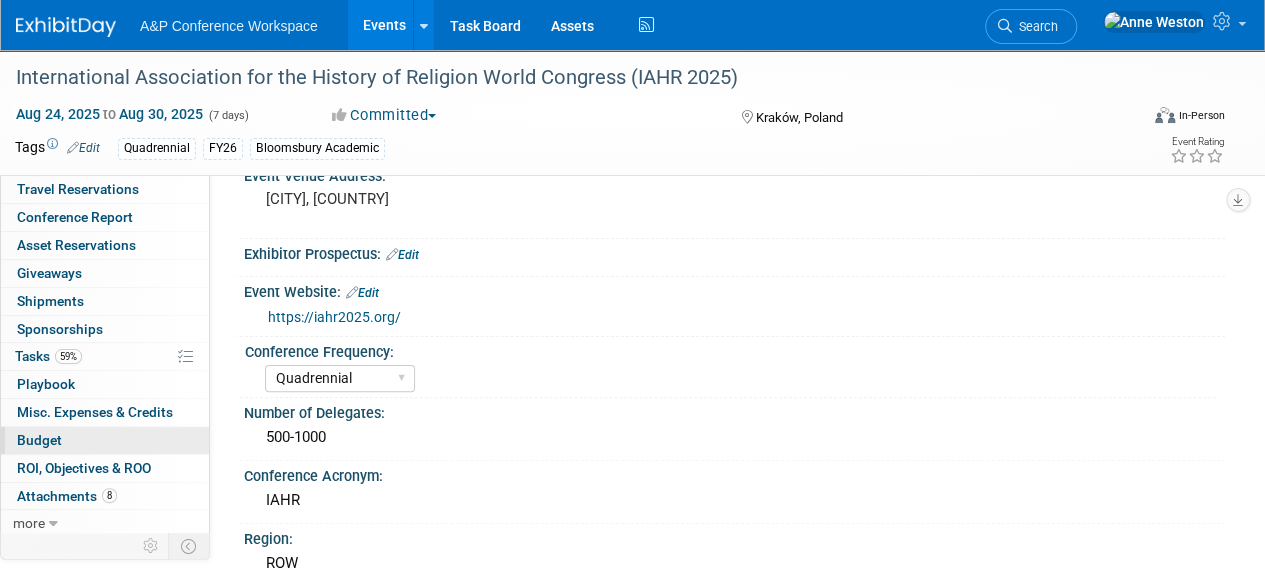 click on "Budget" at bounding box center (105, 440) 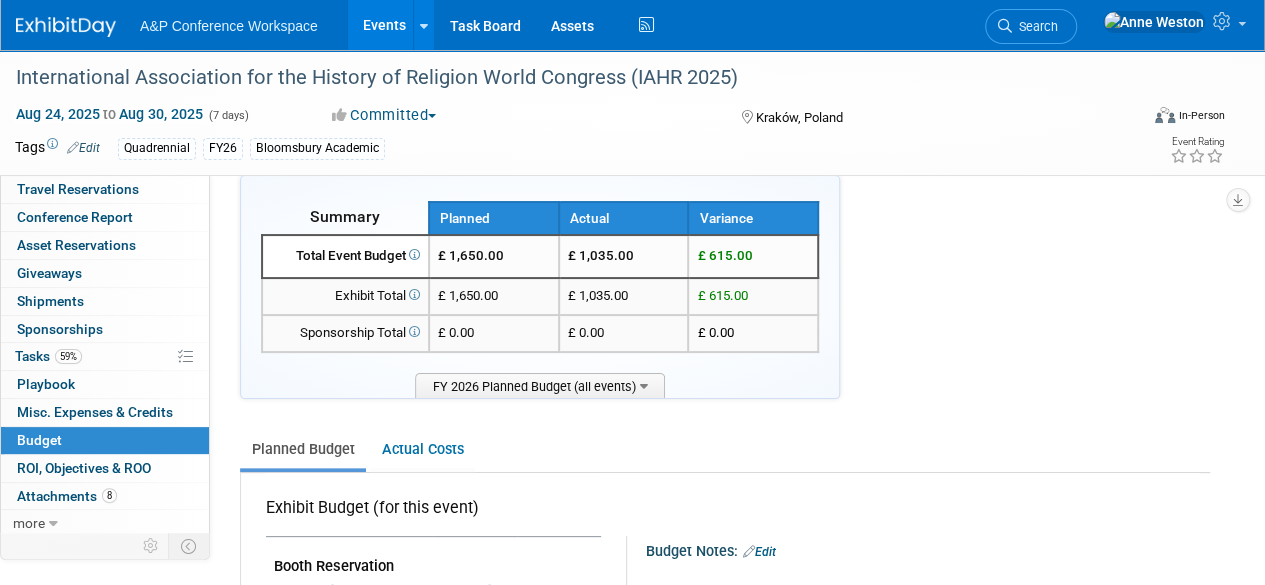 scroll, scrollTop: 0, scrollLeft: 0, axis: both 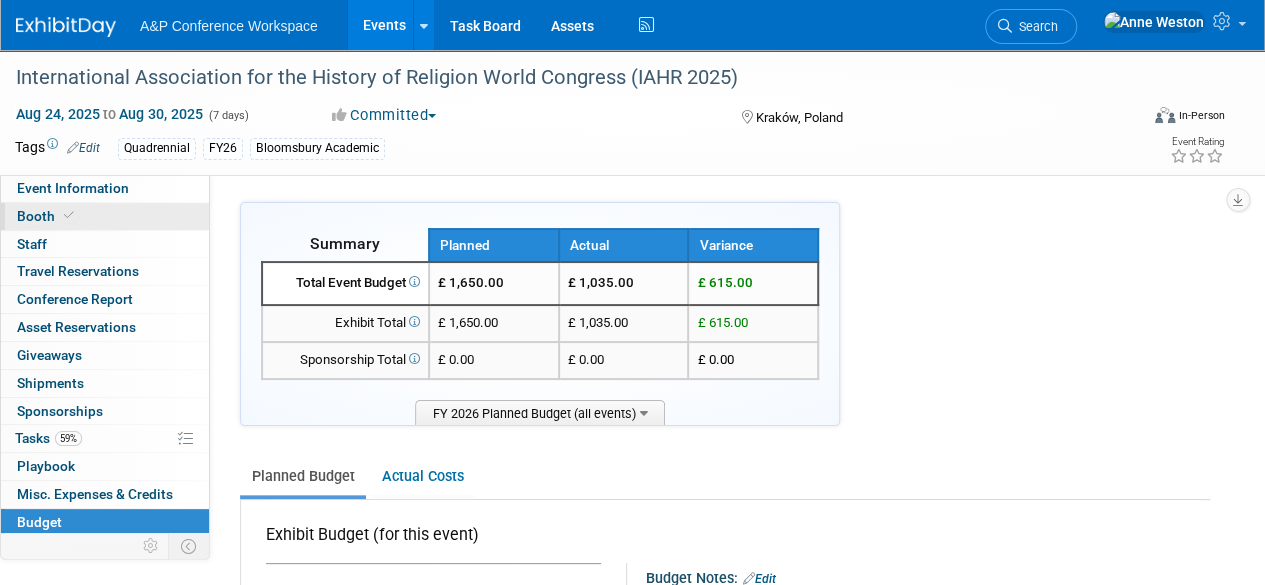 click on "Booth" at bounding box center (105, 216) 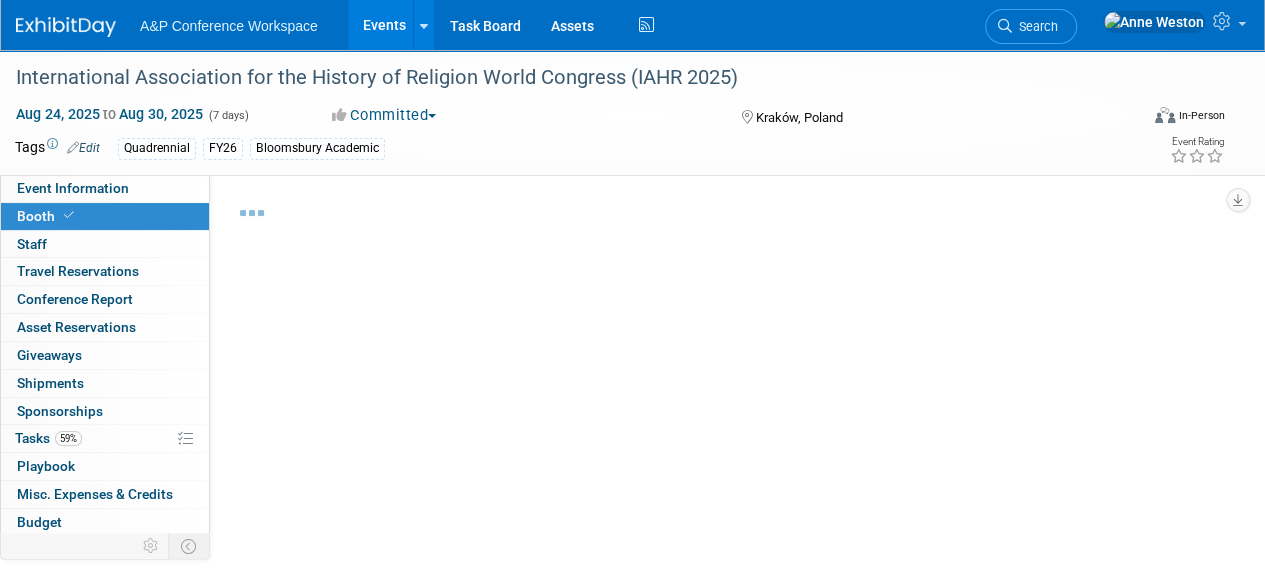 select on "COBA" 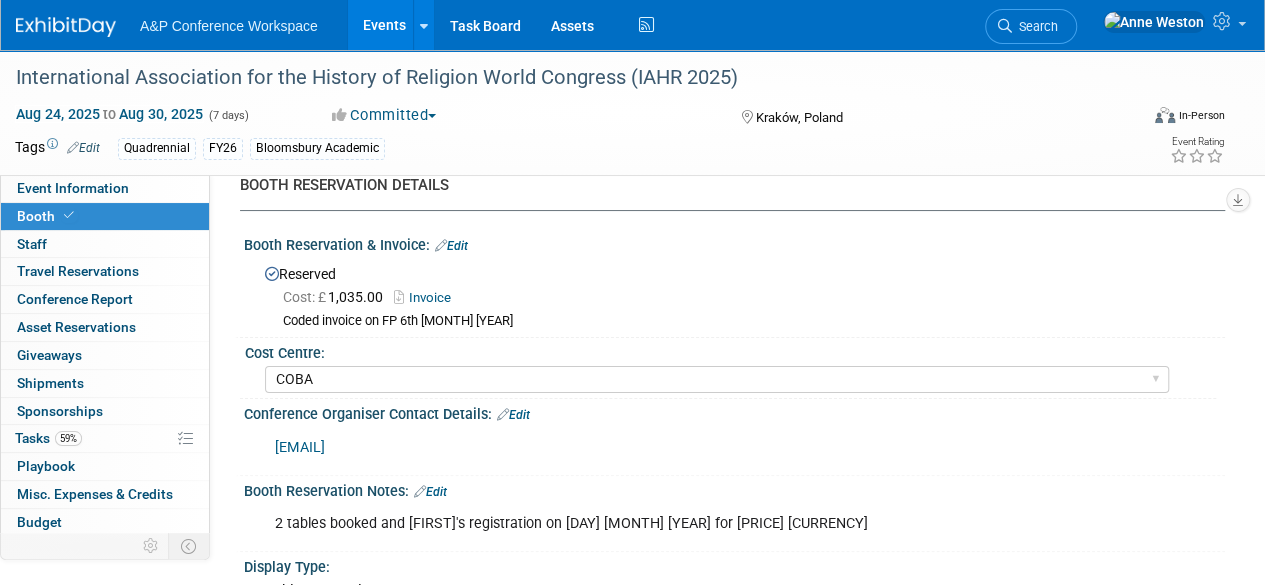 scroll, scrollTop: 0, scrollLeft: 0, axis: both 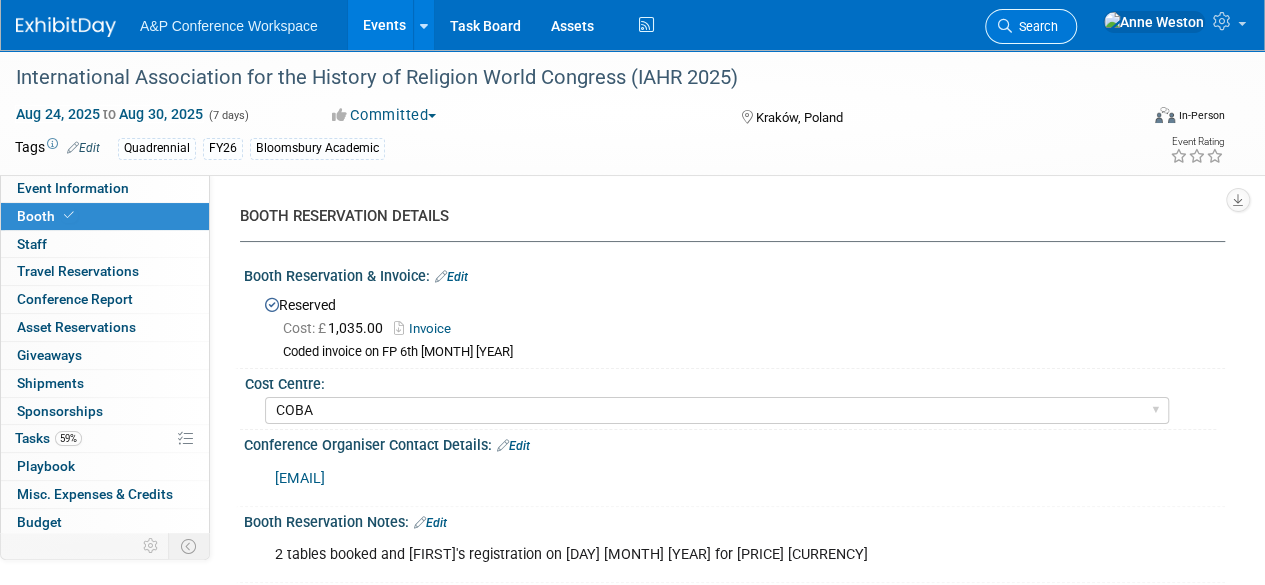 click on "Search" at bounding box center [1035, 26] 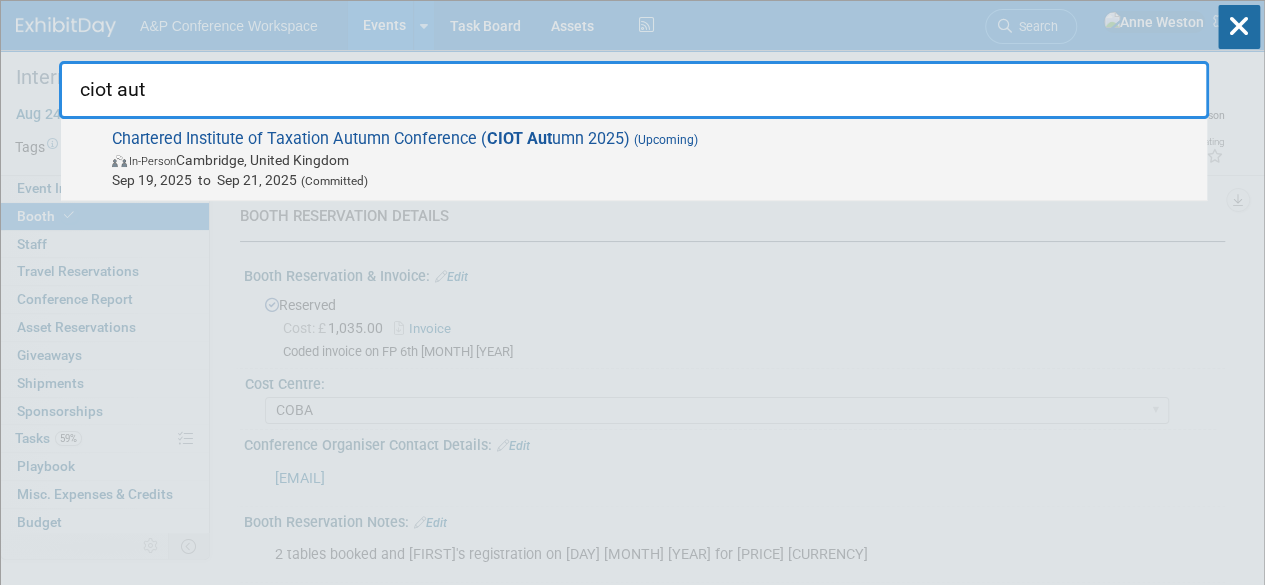 type on "ciot aut" 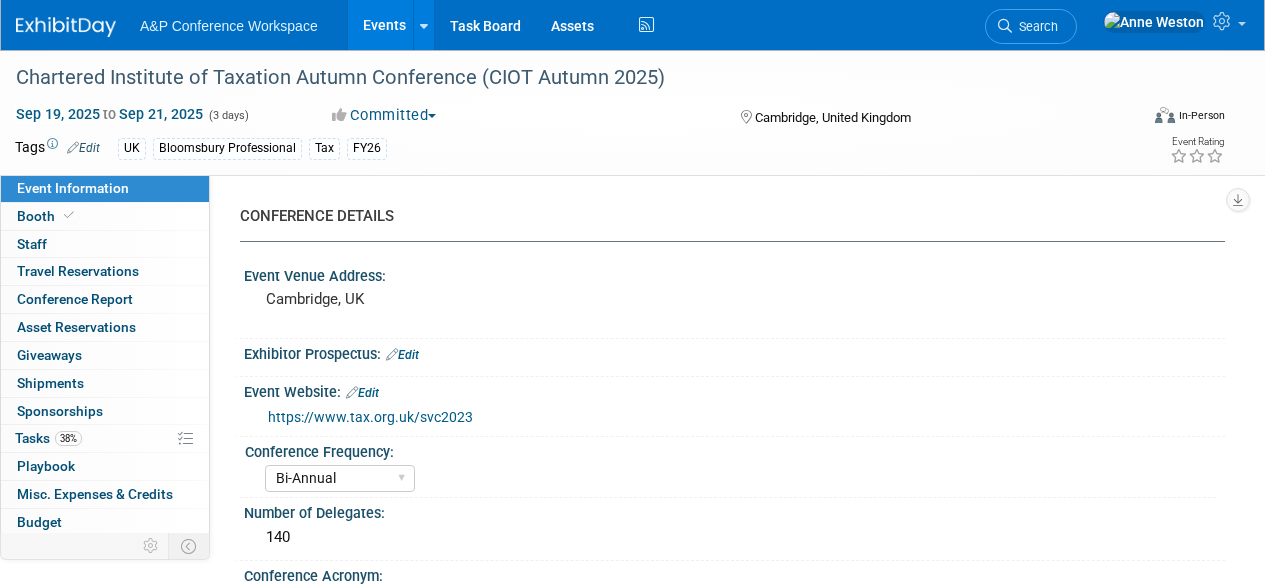 select on "Bi-Annual" 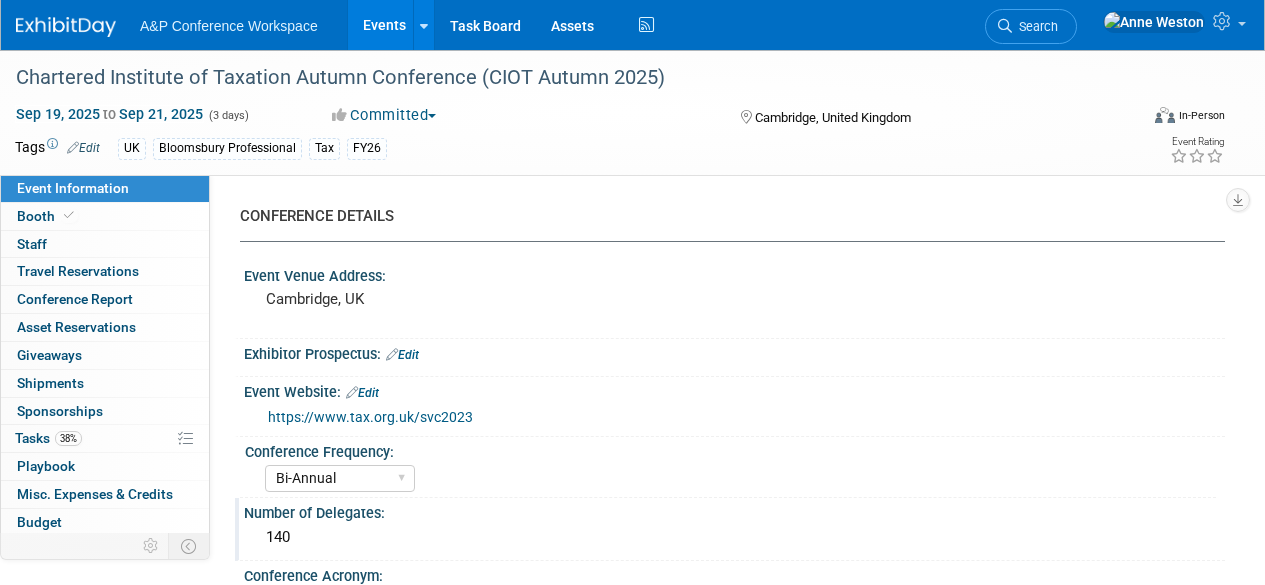 scroll, scrollTop: 0, scrollLeft: 0, axis: both 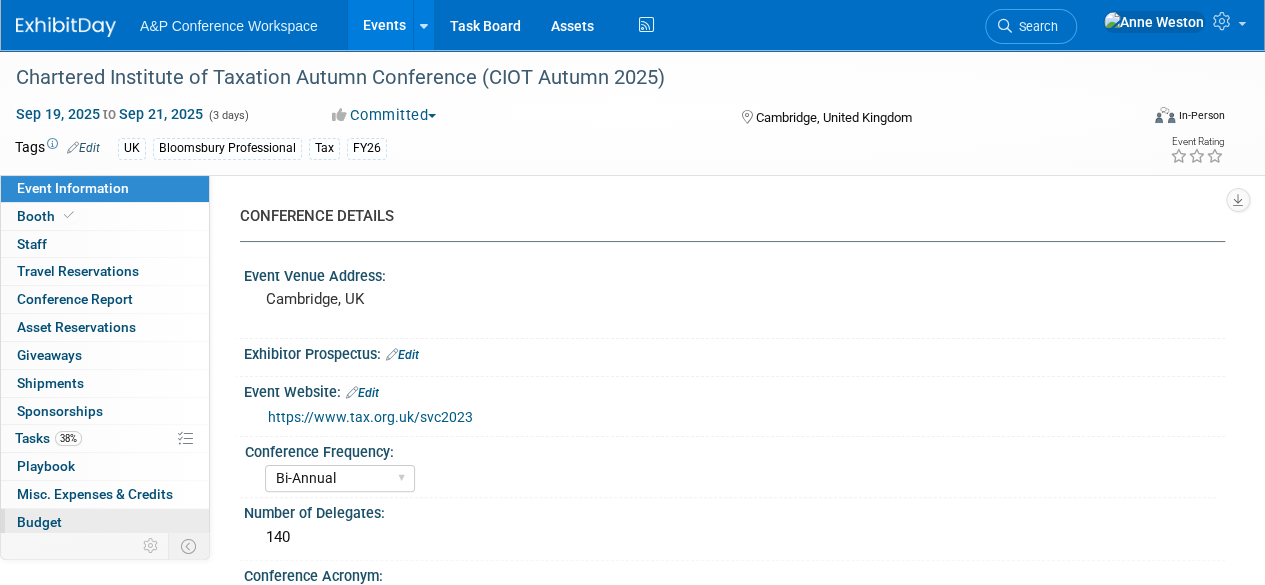 click on "Budget" at bounding box center (105, 522) 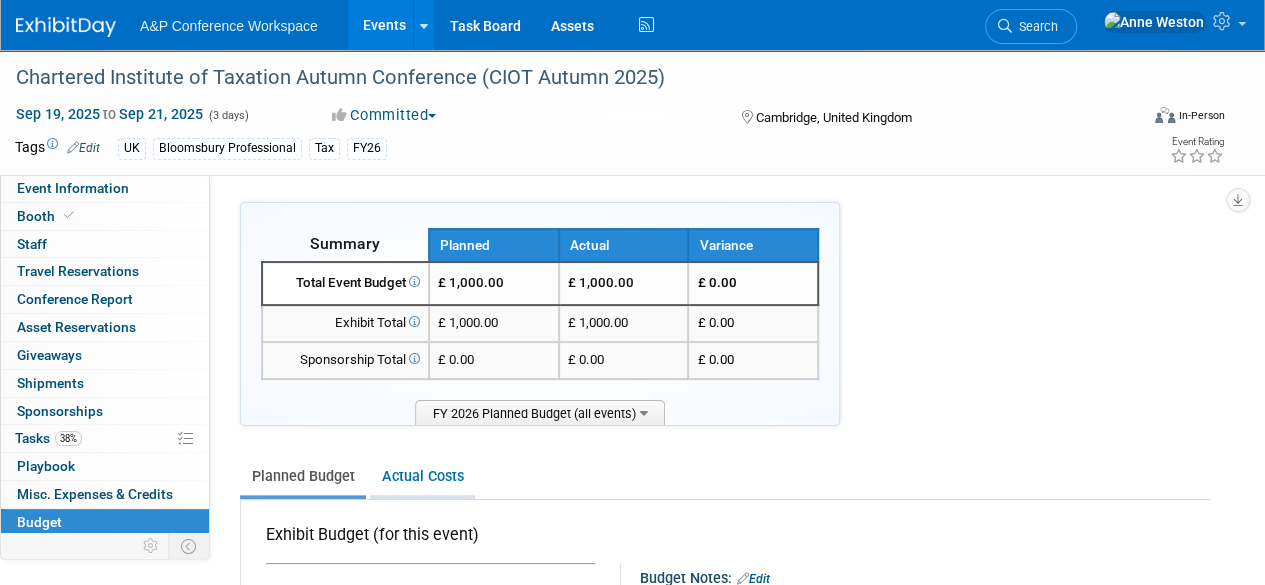 scroll, scrollTop: 200, scrollLeft: 0, axis: vertical 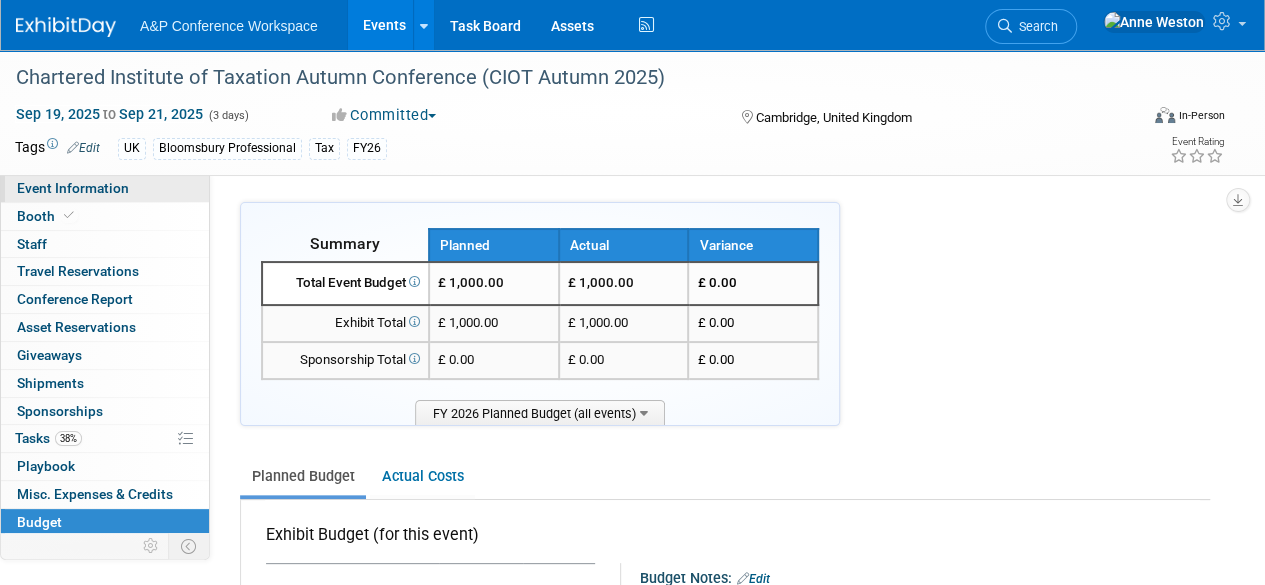 click on "Event Information" at bounding box center (73, 188) 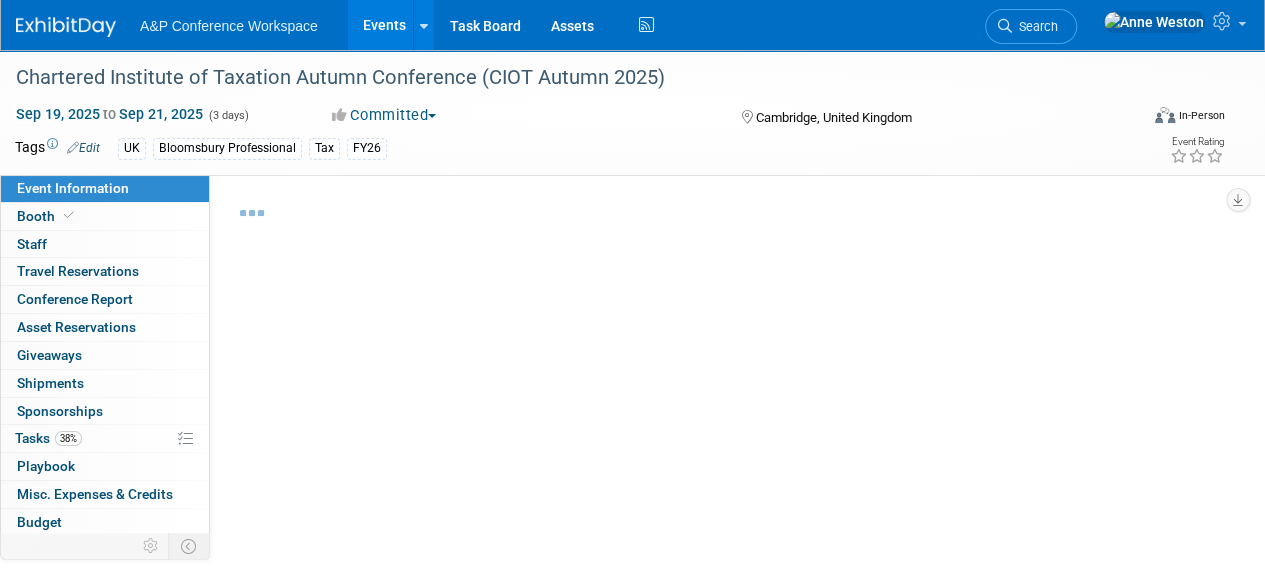 select on "Bi-Annual" 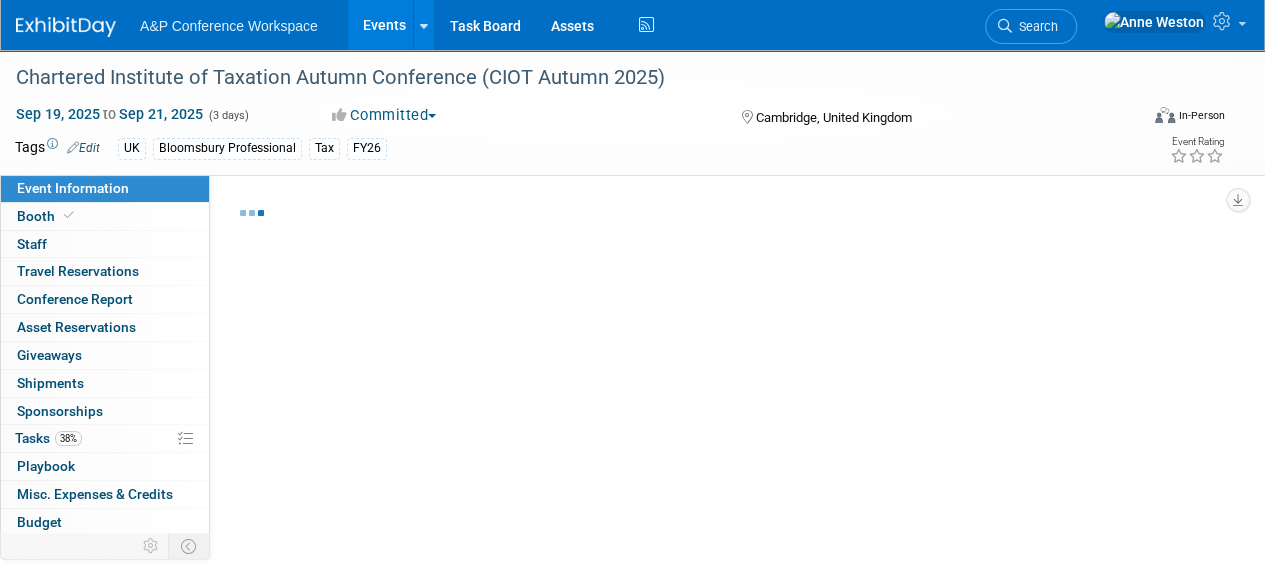 select on "Level 2" 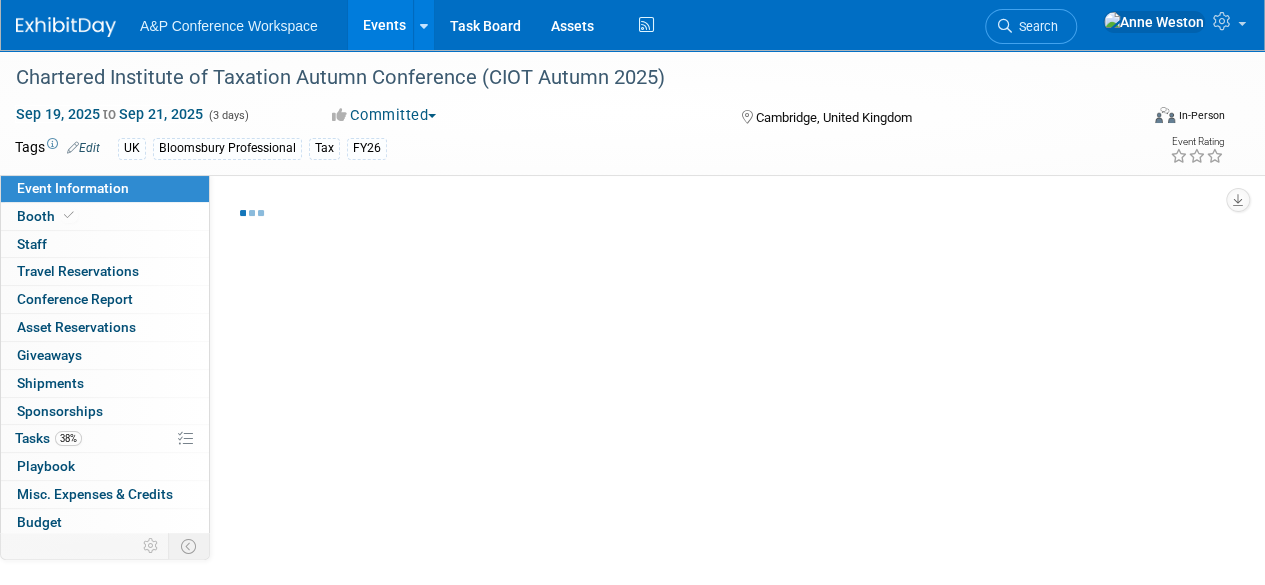 select on "In-Person Booth" 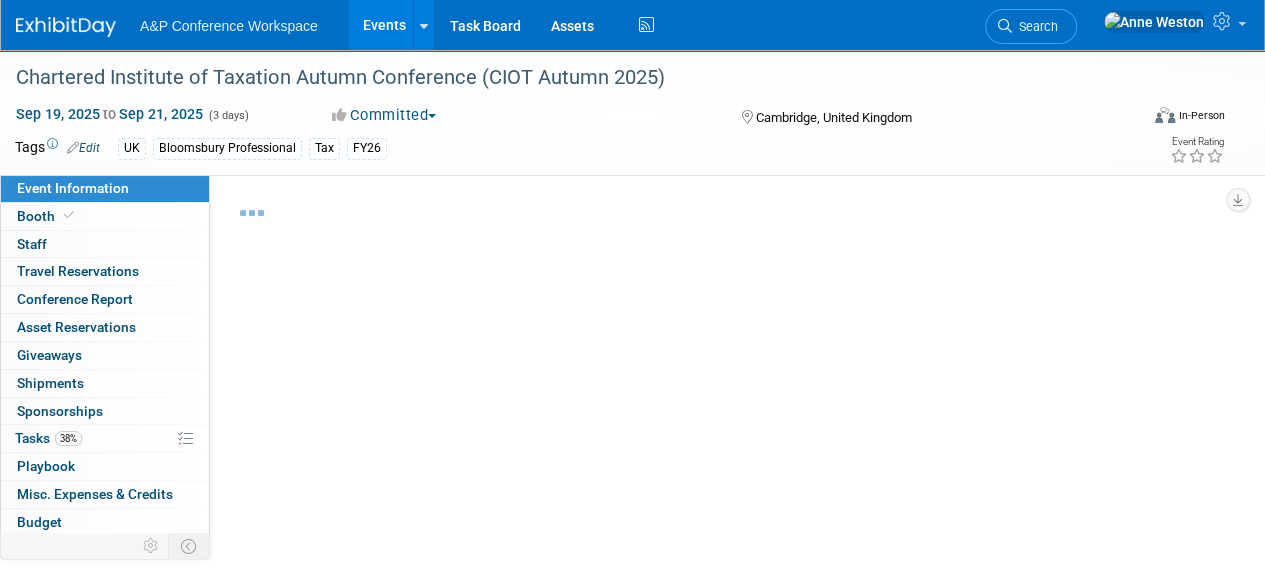 select on "Tax & Accounting" 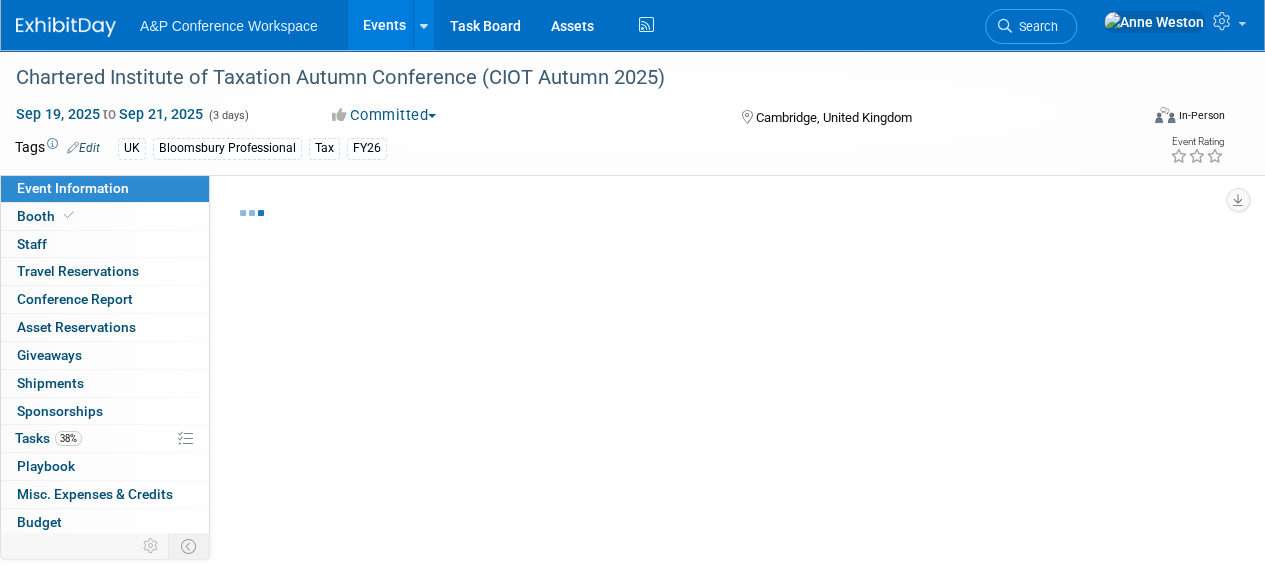 select on "Bloomsbury Professional" 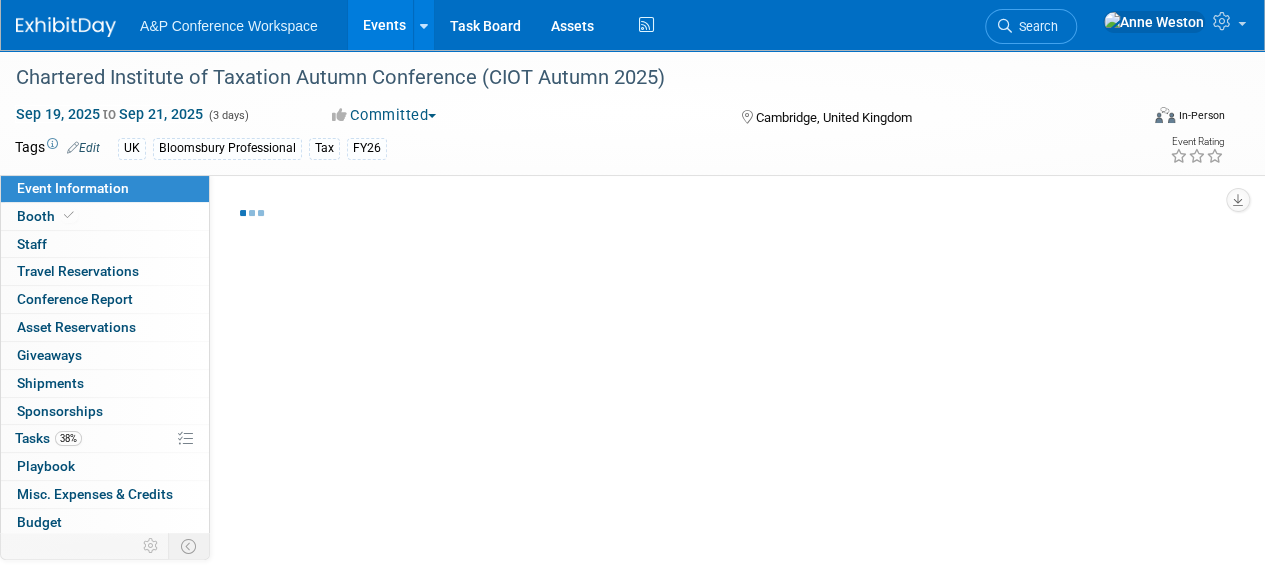 select on "Matt Hambridge" 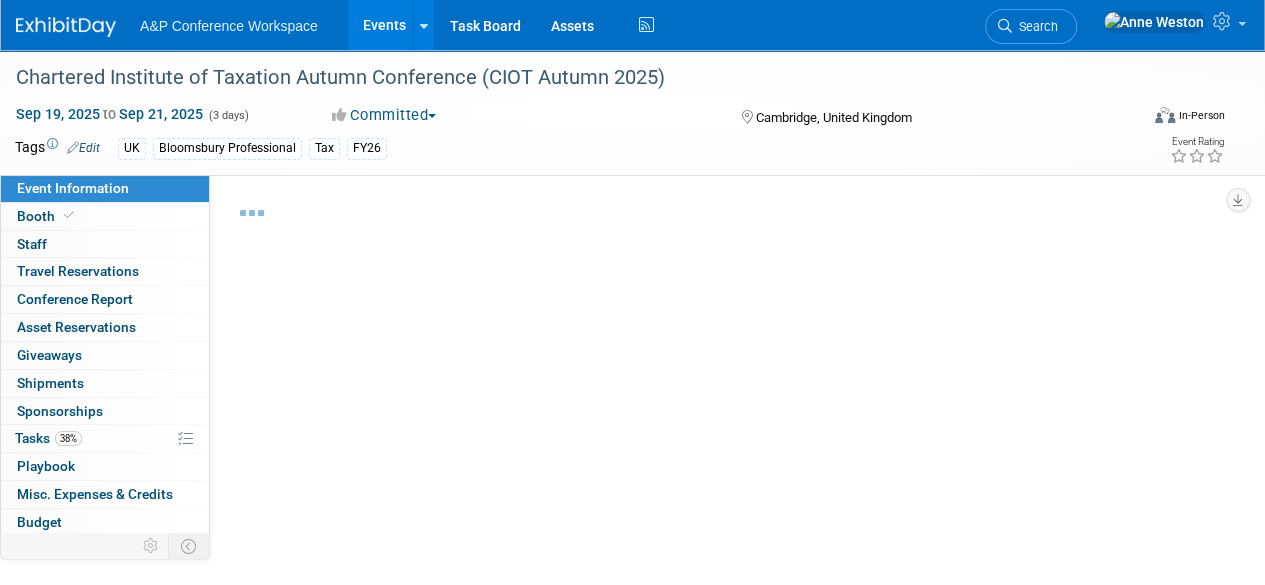 select on "Louise Morgan" 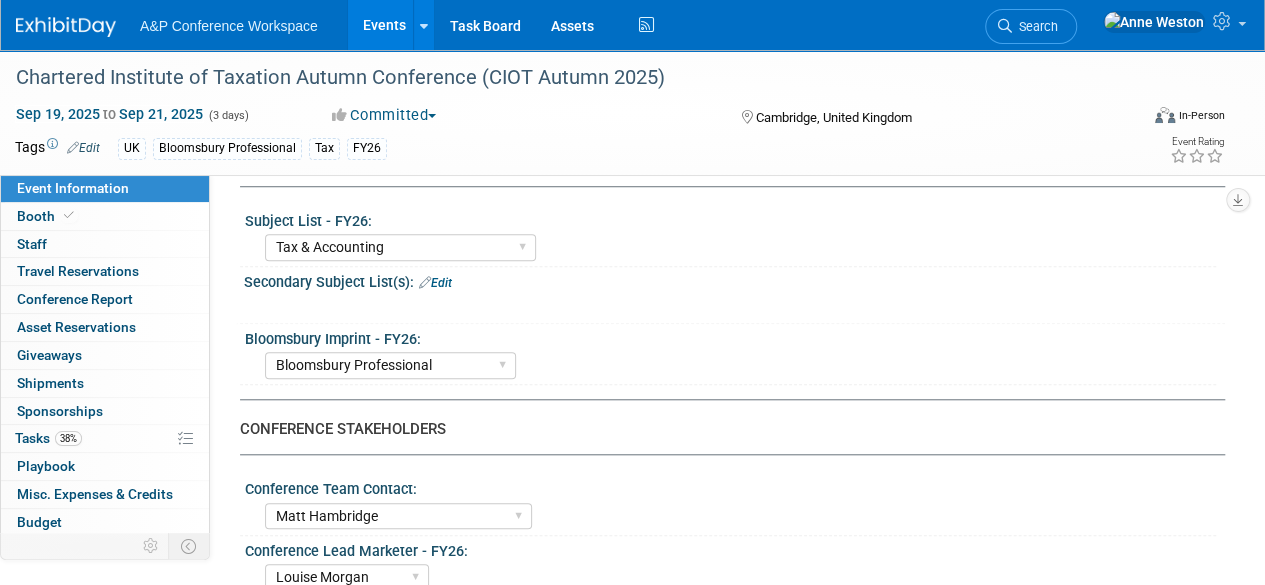 scroll, scrollTop: 700, scrollLeft: 0, axis: vertical 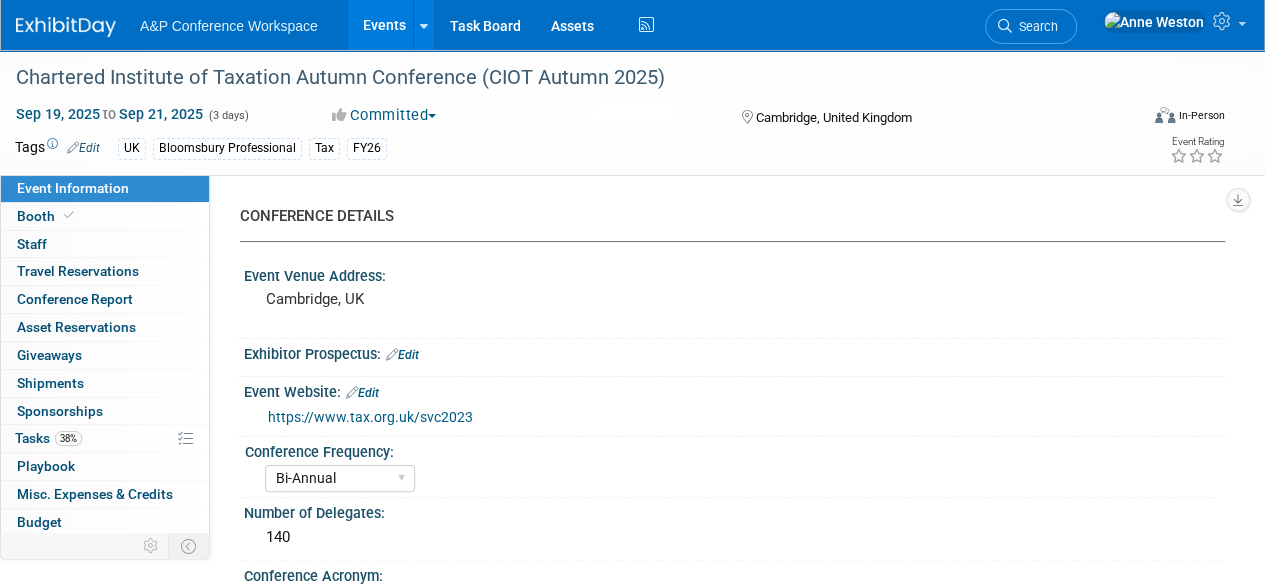 click on "Event Information" at bounding box center [73, 188] 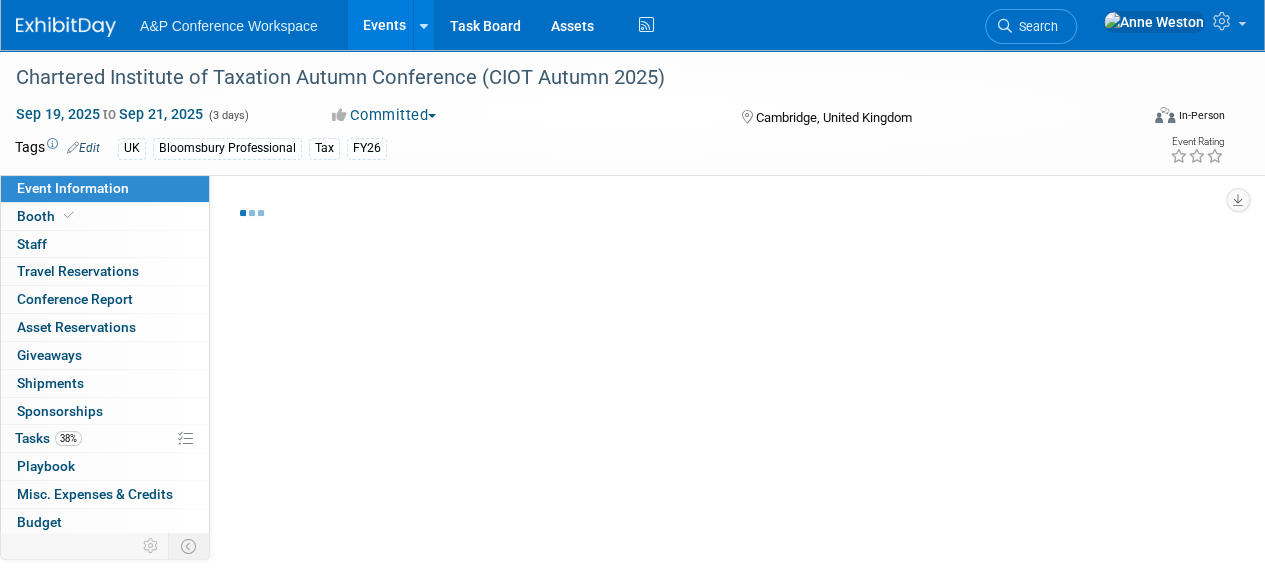 select on "Bi-Annual" 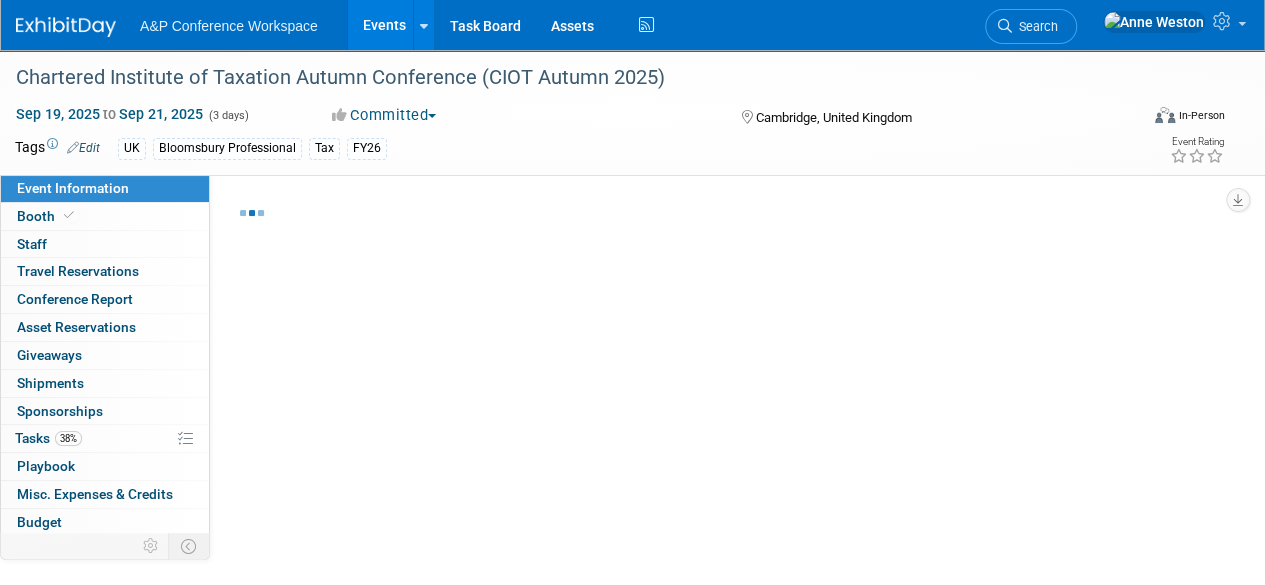 select on "Level 2" 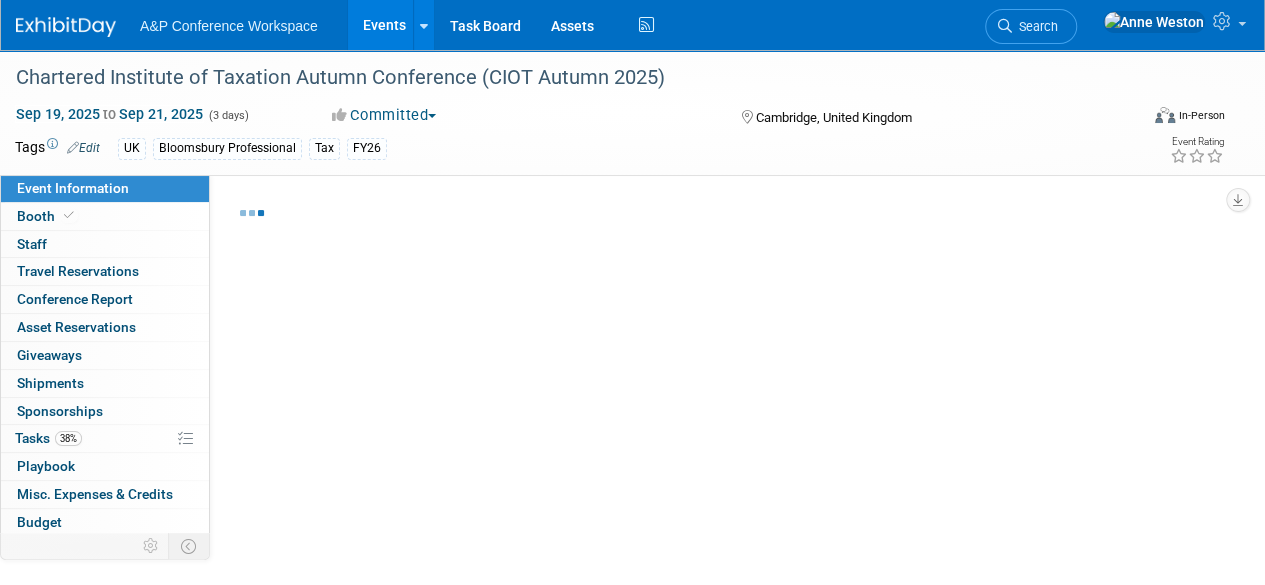 select on "Tax & Accounting" 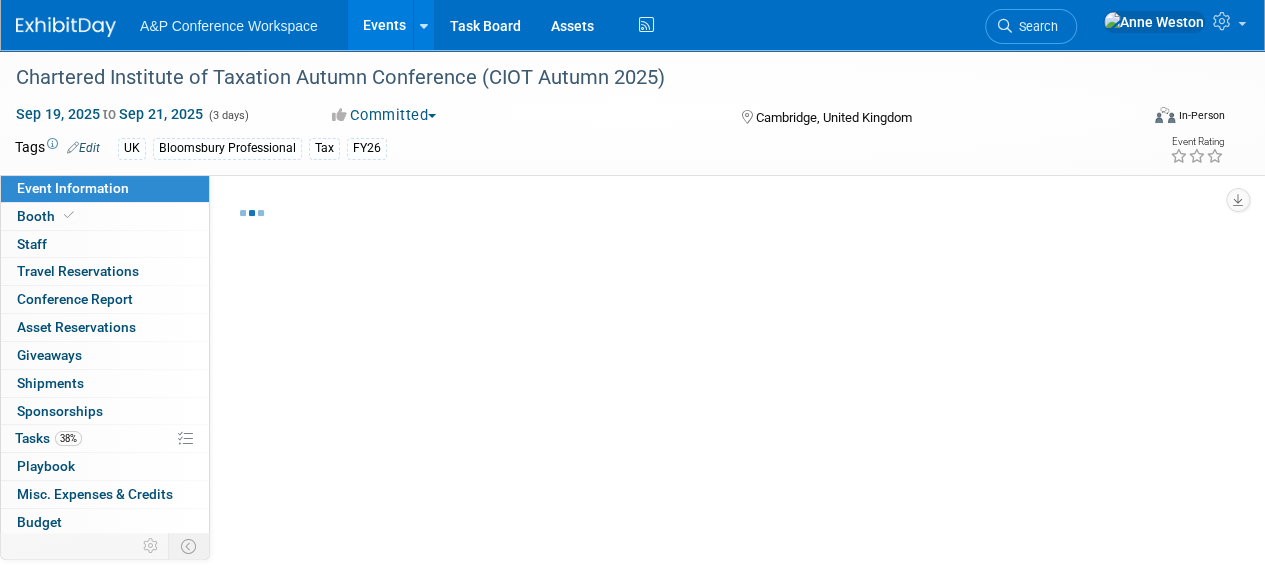 select on "Bloomsbury Professional" 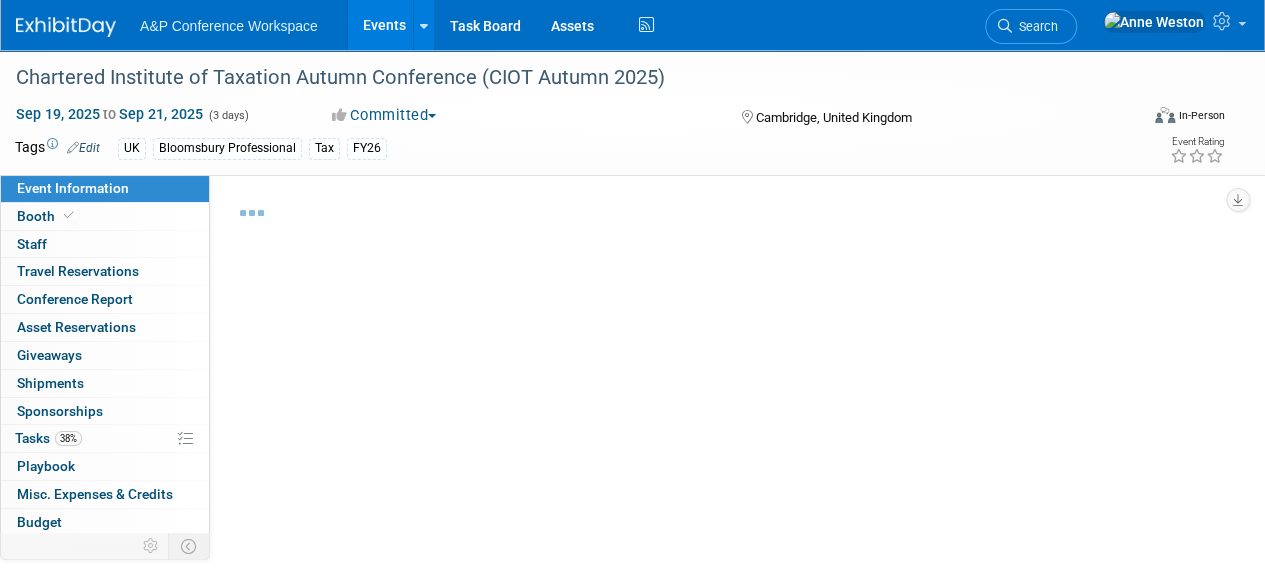 select on "Matt Hambridge" 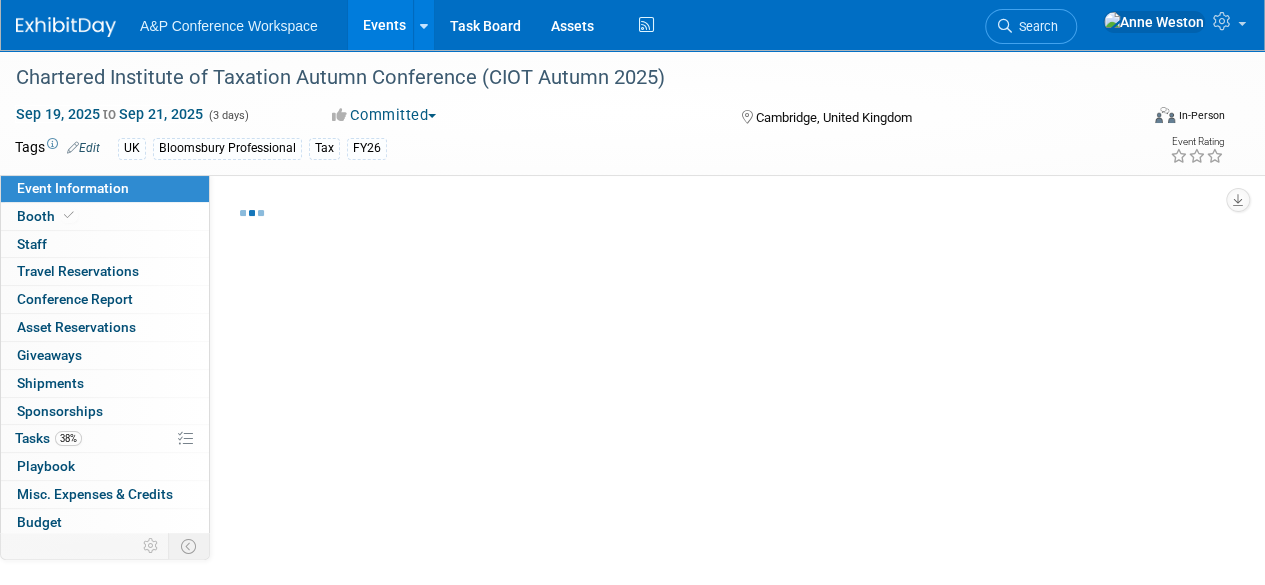 select on "Louise Morgan" 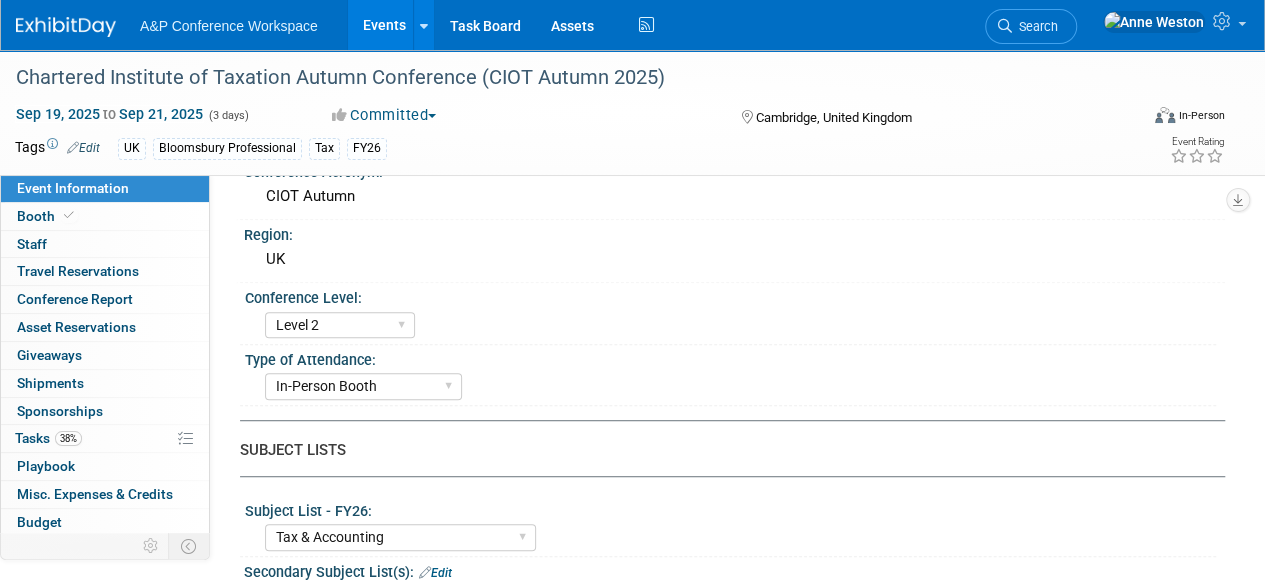 scroll, scrollTop: 300, scrollLeft: 0, axis: vertical 